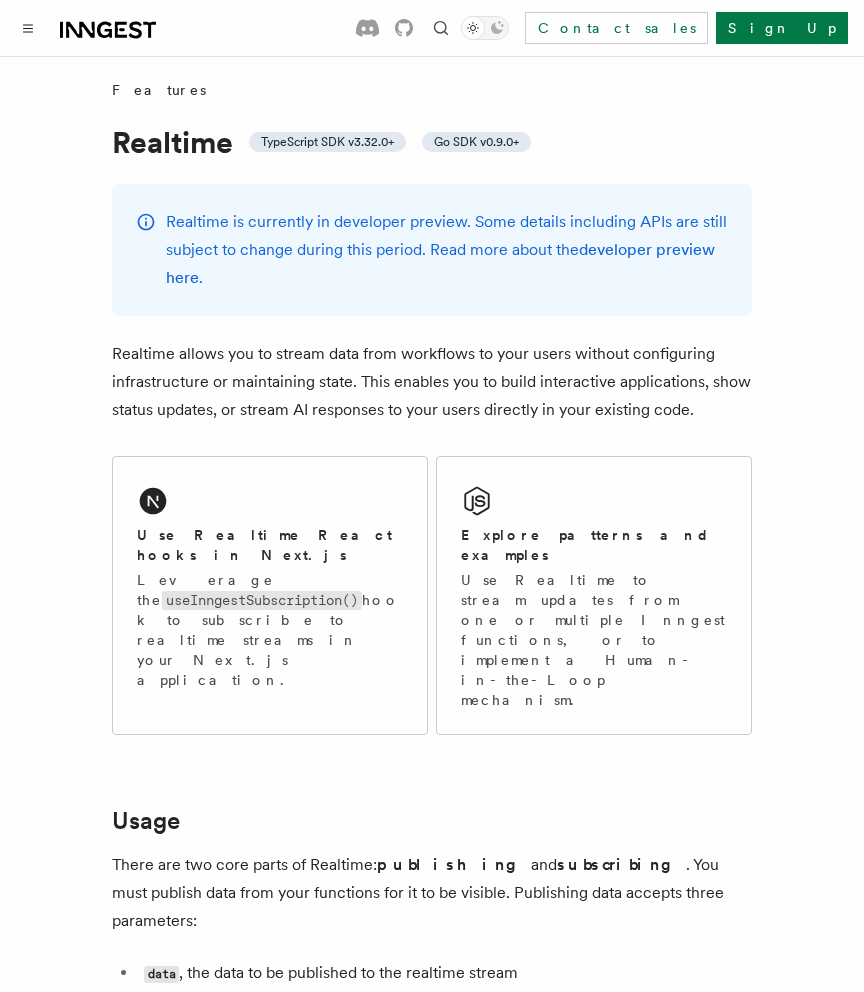 scroll, scrollTop: 133, scrollLeft: 0, axis: vertical 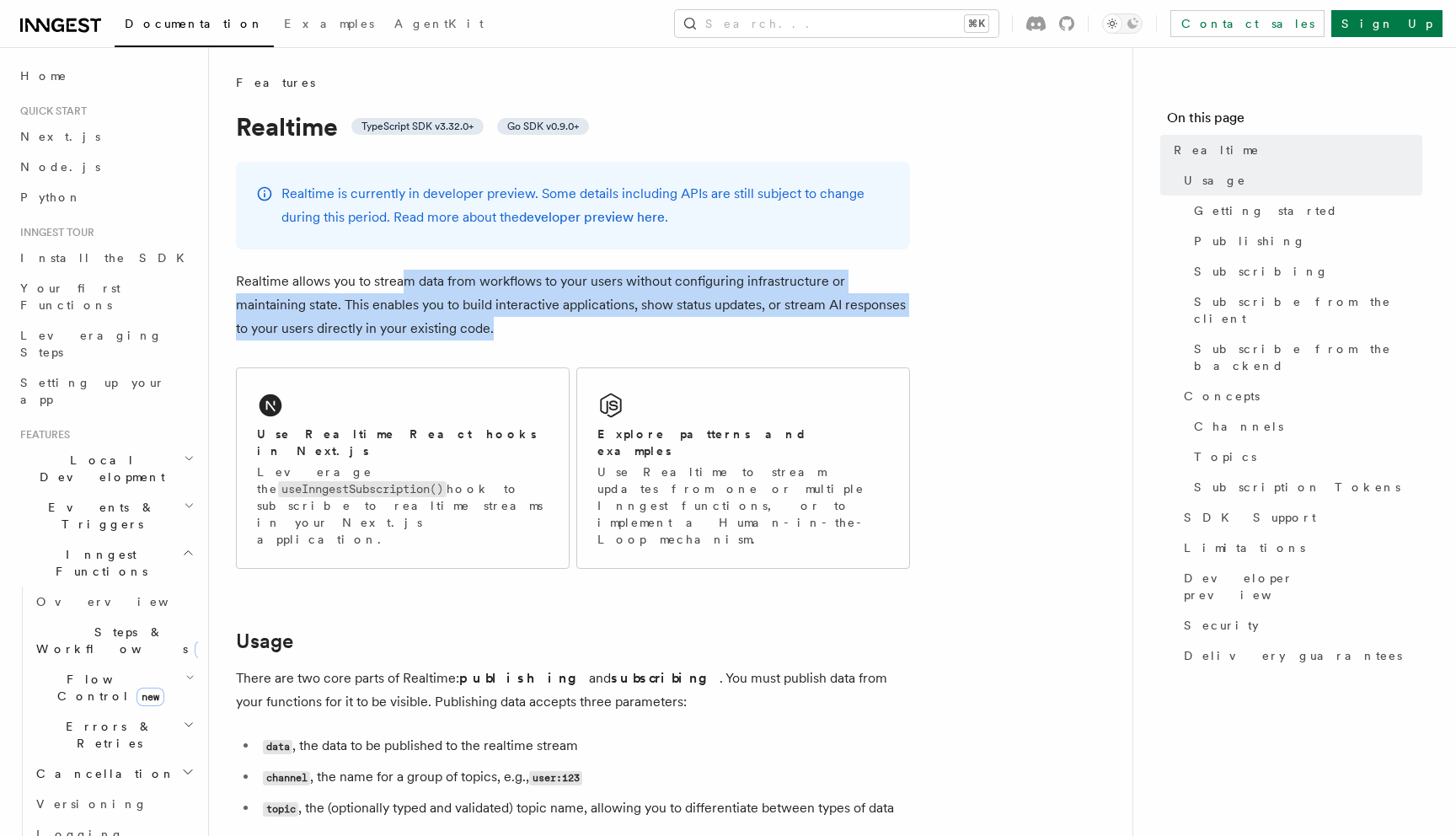 drag, startPoint x: 403, startPoint y: 279, endPoint x: 534, endPoint y: 334, distance: 142 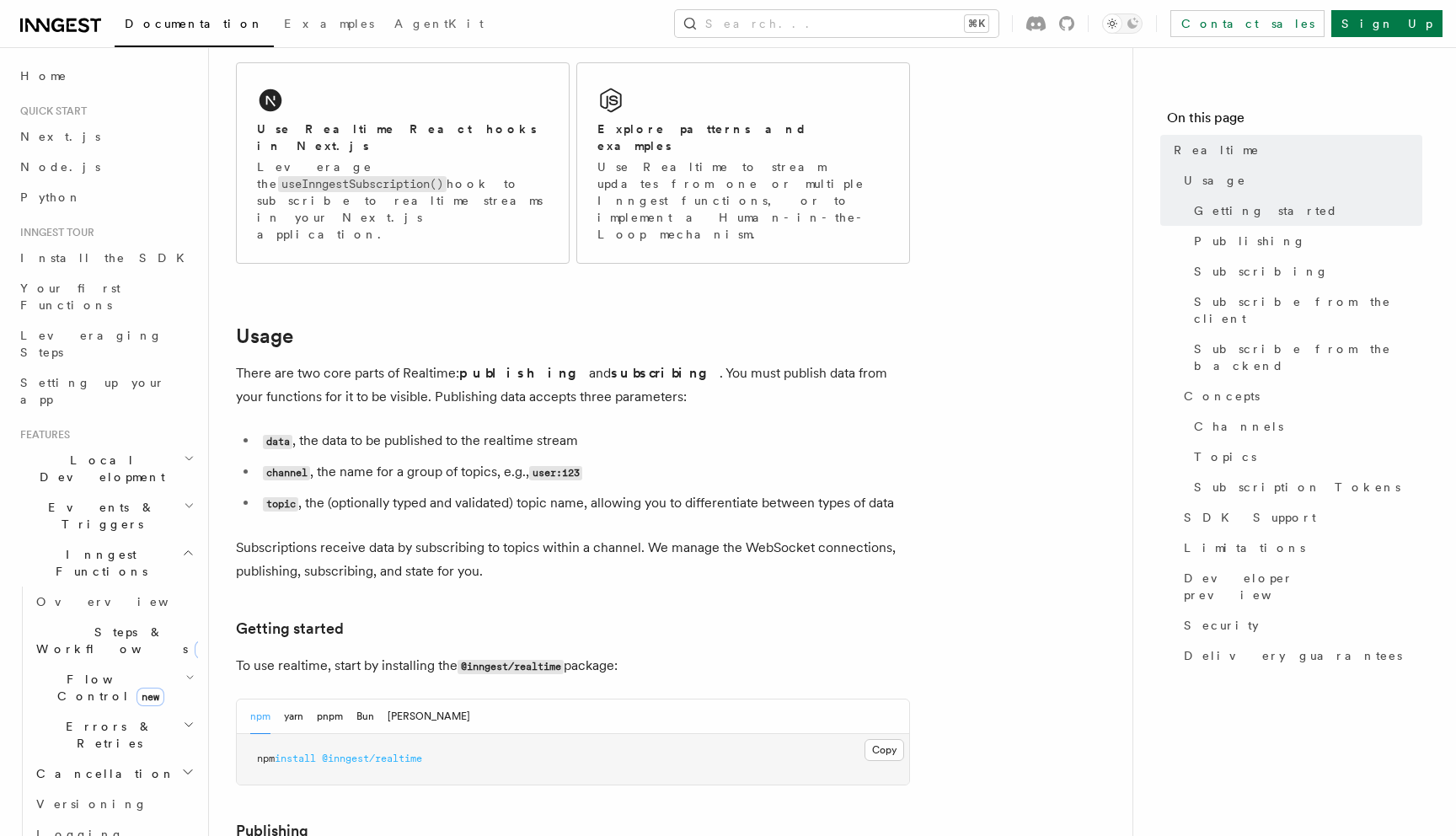 scroll, scrollTop: 464, scrollLeft: 0, axis: vertical 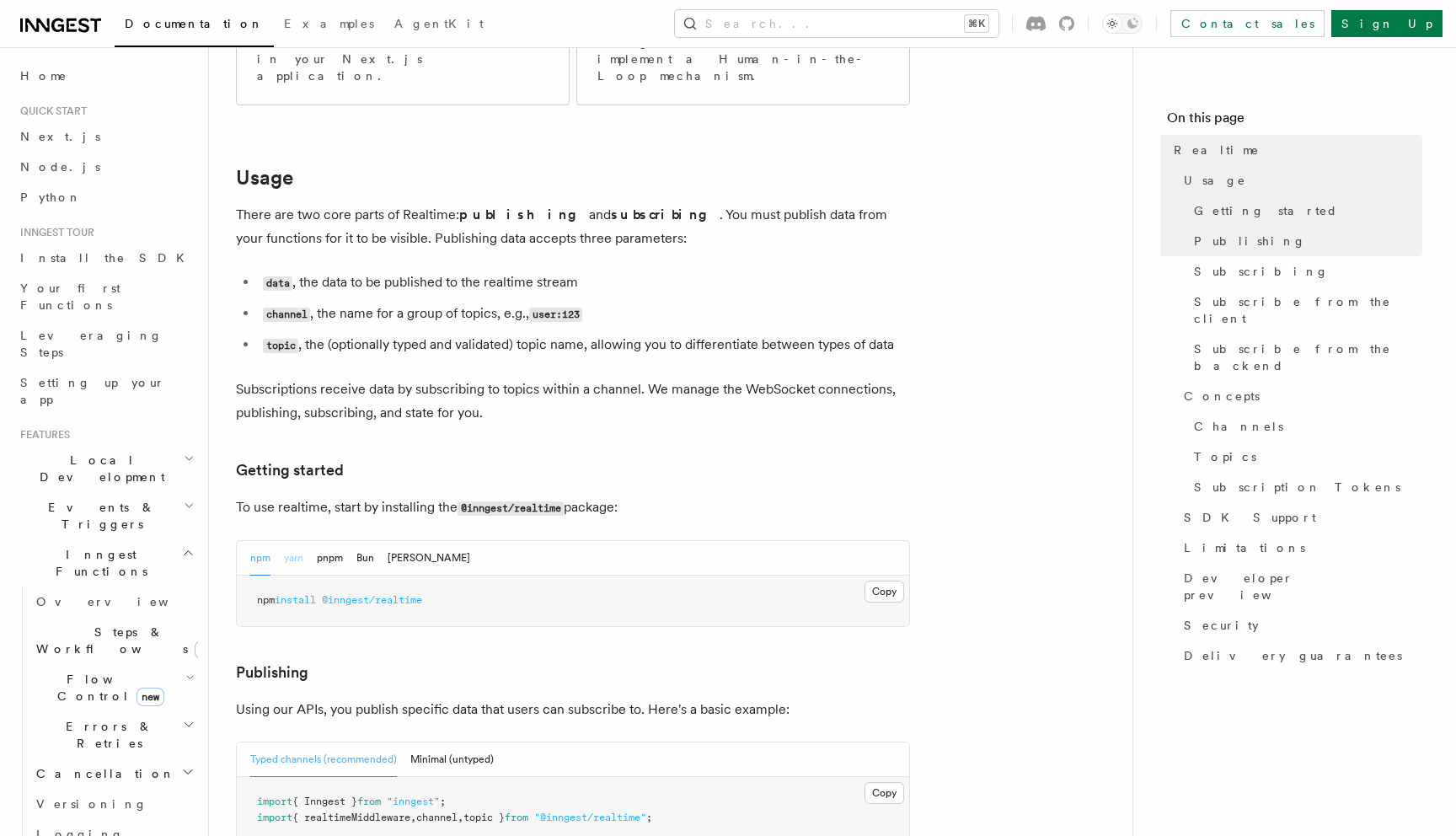 click on "yarn" at bounding box center (293, 558) 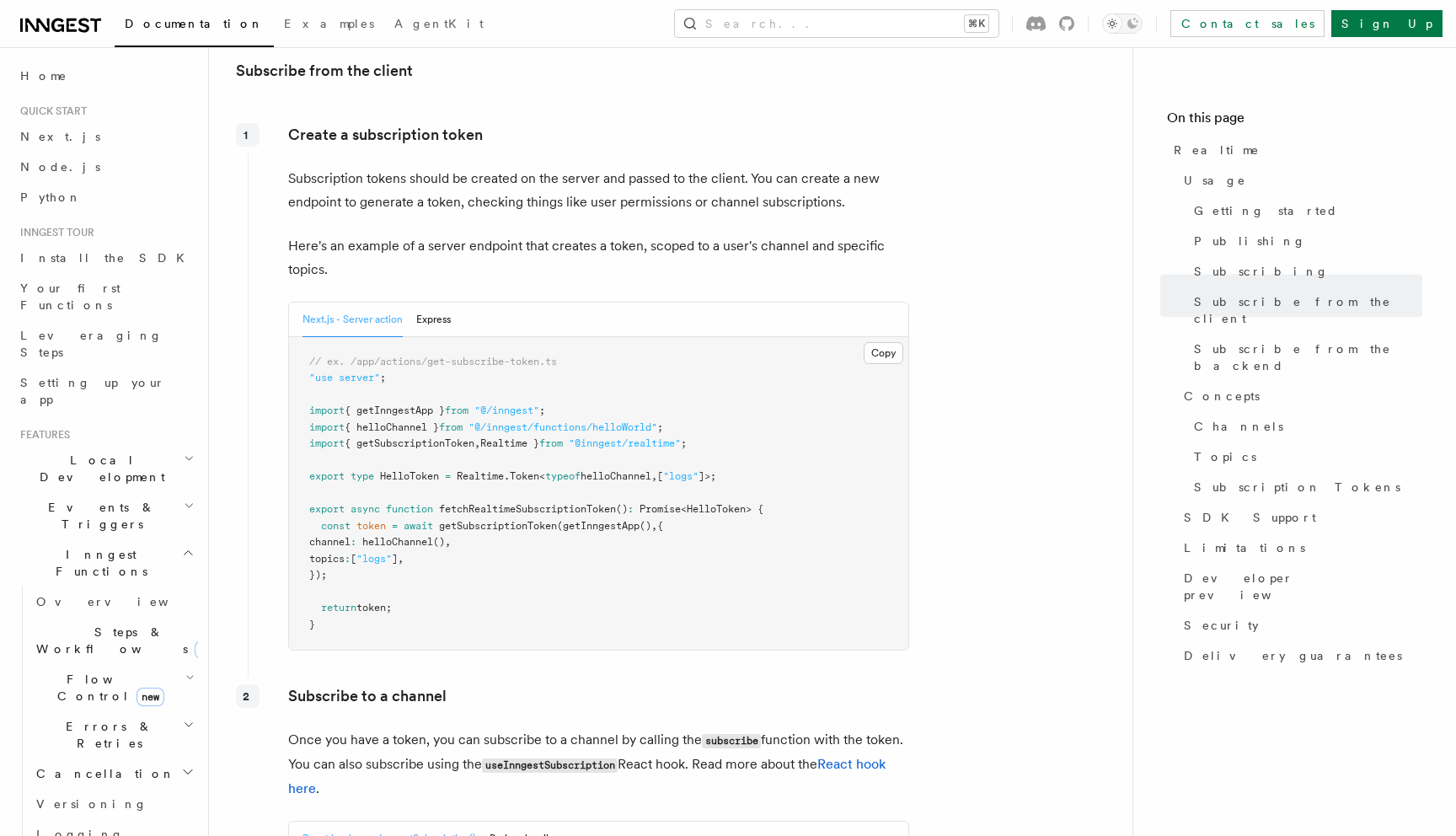 scroll, scrollTop: 2035, scrollLeft: 0, axis: vertical 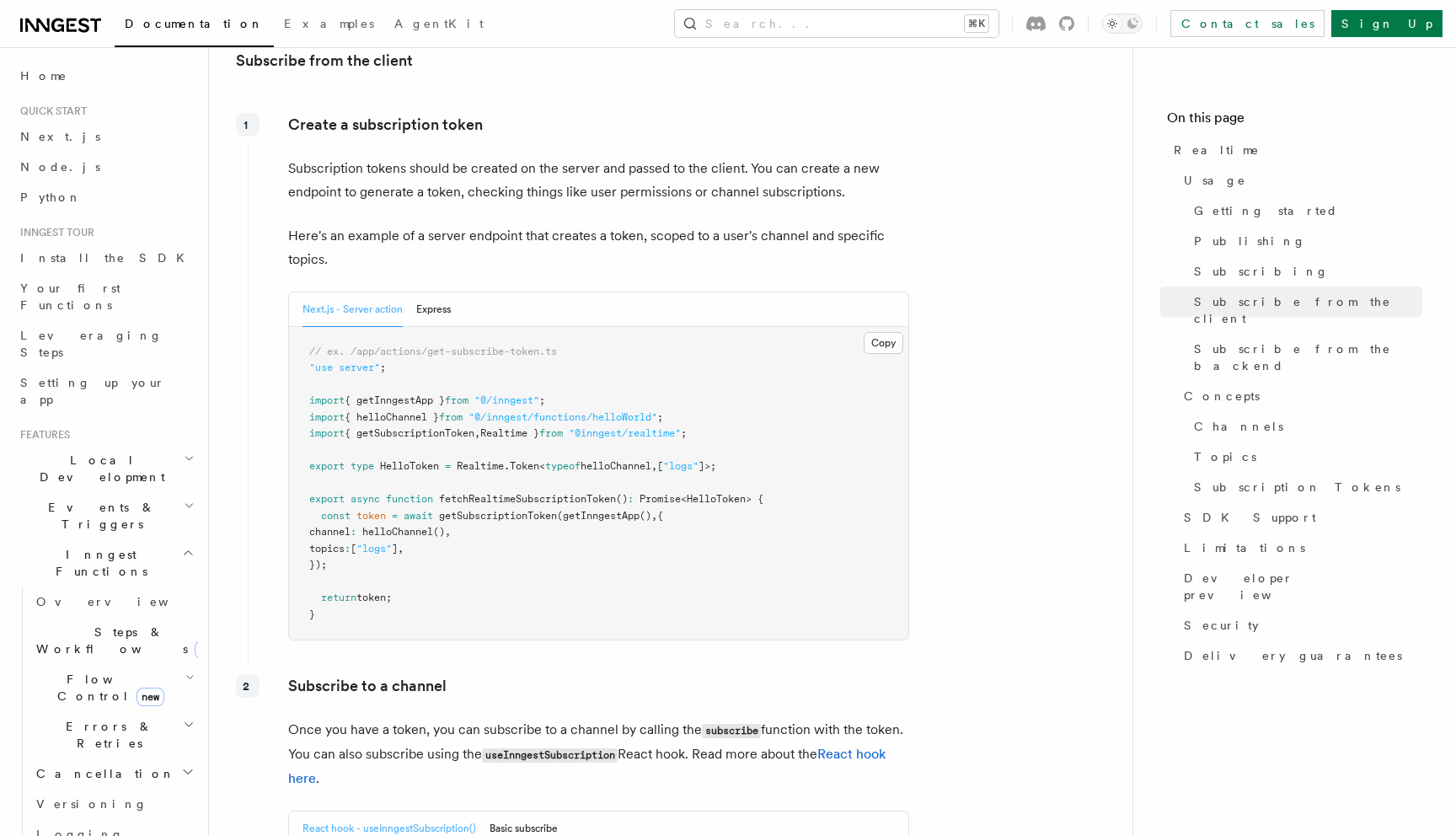 click on "getSubscriptionToken" at bounding box center [498, 516] 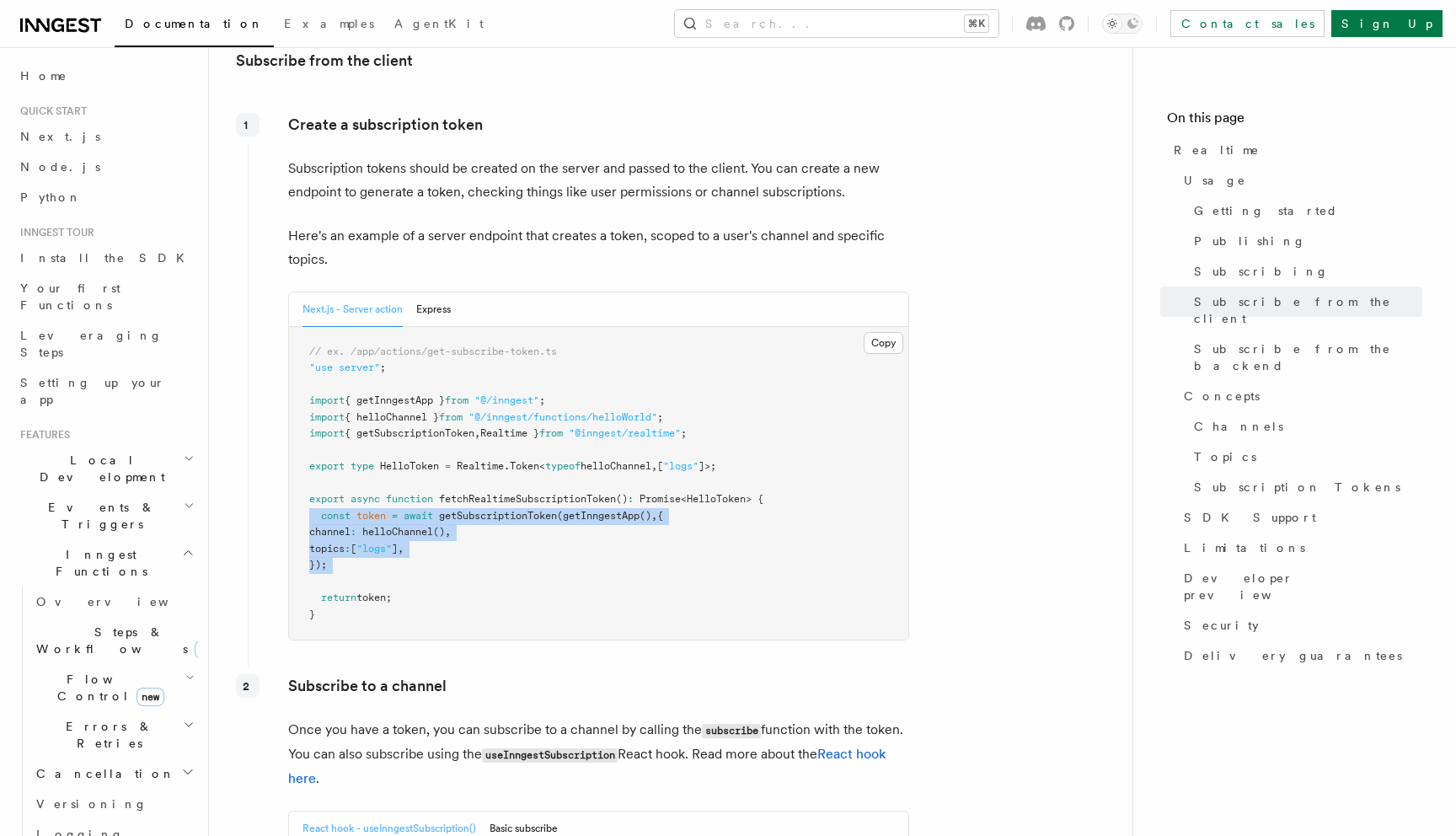 drag, startPoint x: 522, startPoint y: 469, endPoint x: 500, endPoint y: 510, distance: 46.52956 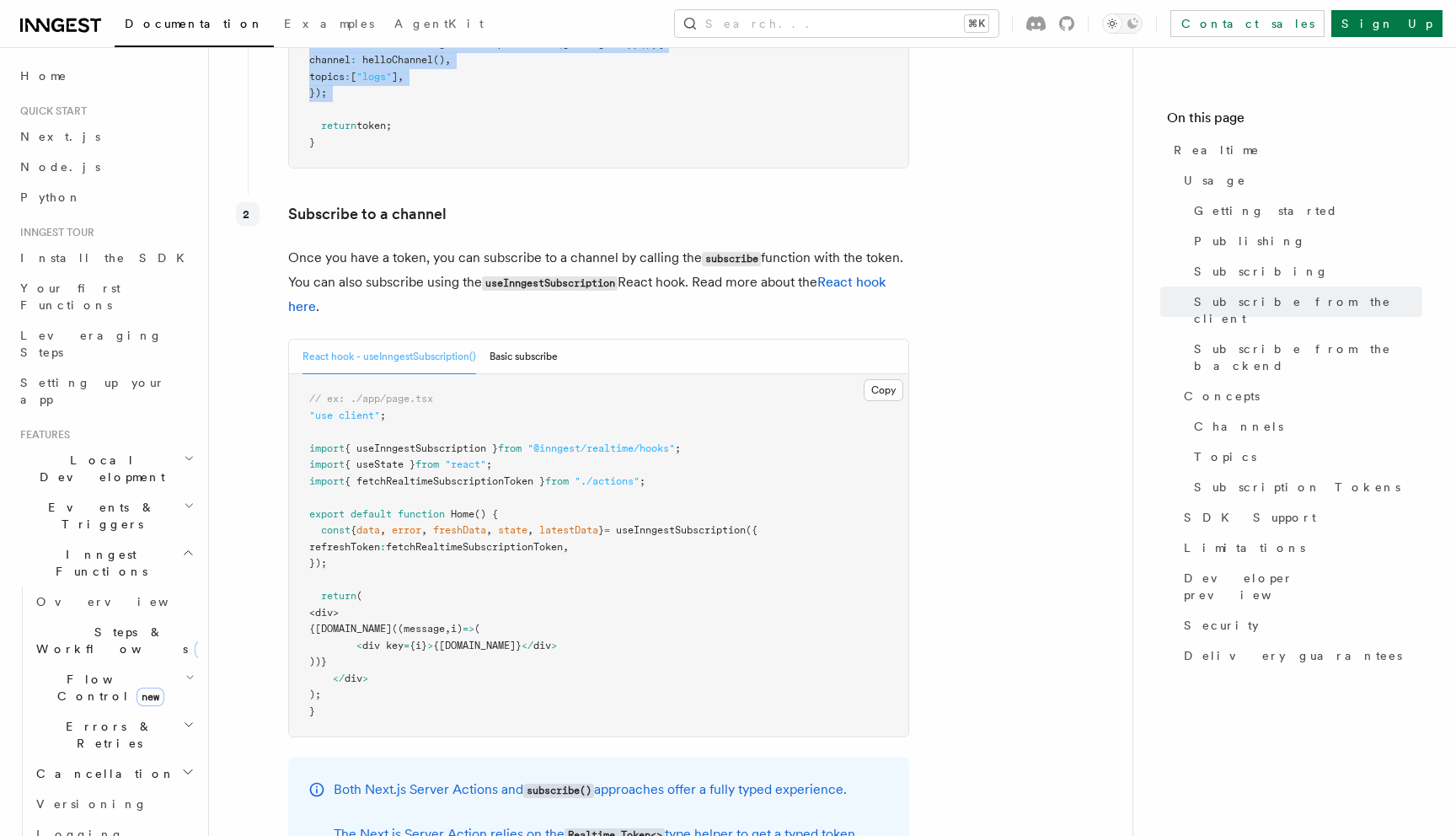 scroll, scrollTop: 2580, scrollLeft: 0, axis: vertical 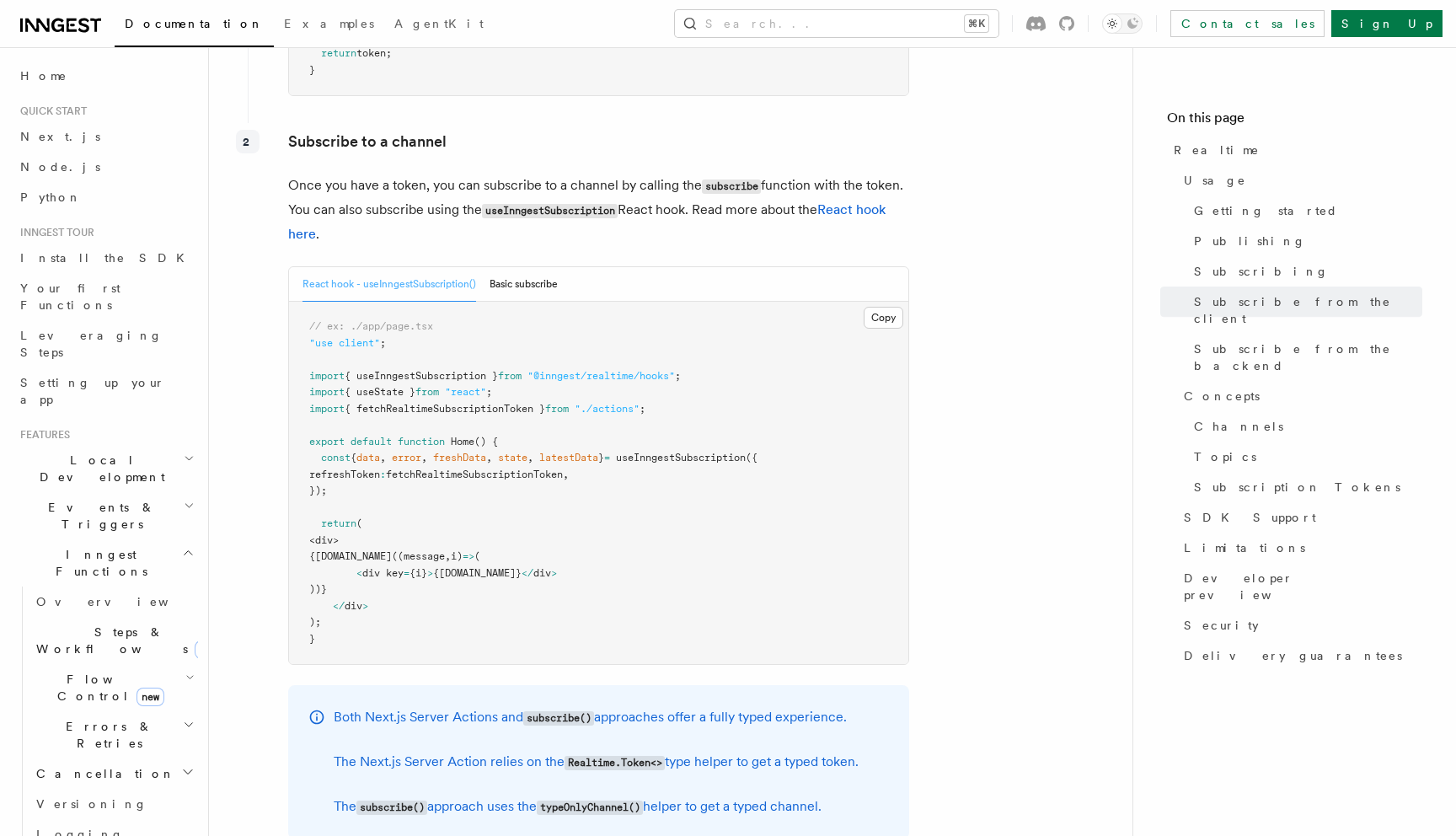 drag, startPoint x: 364, startPoint y: 439, endPoint x: 313, endPoint y: 411, distance: 58.180753 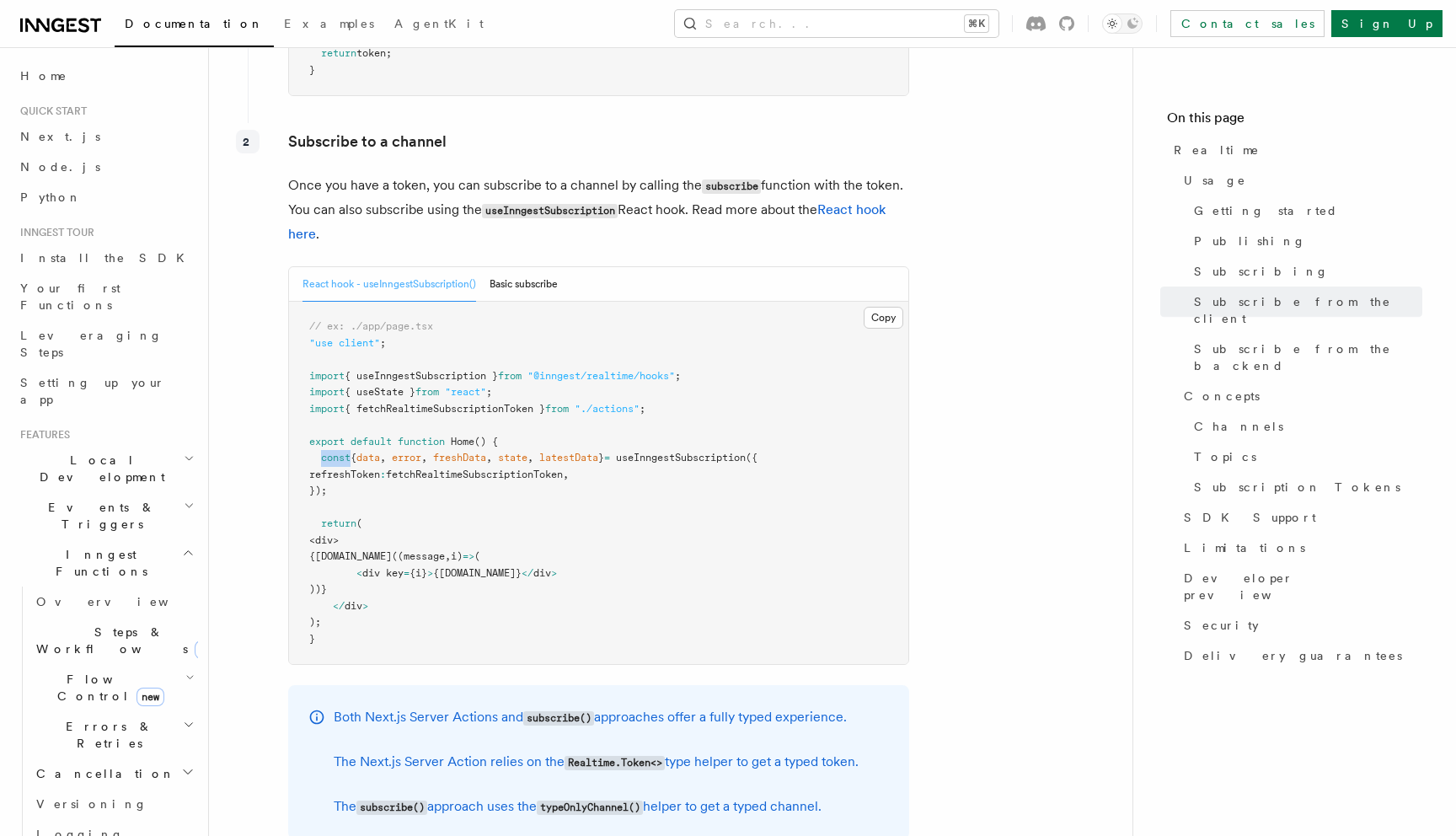 click on "const" at bounding box center [335, 458] 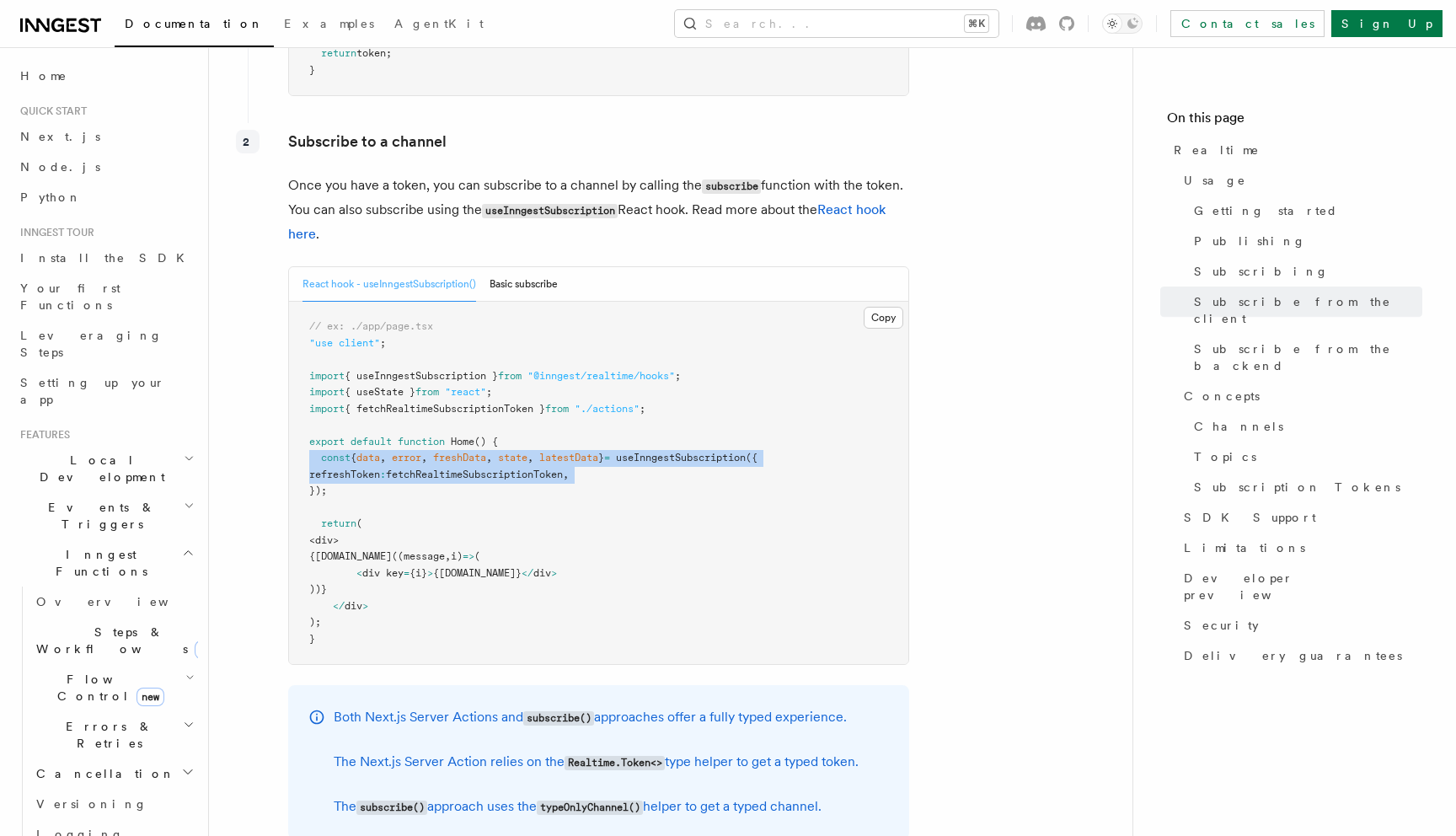 drag, startPoint x: 325, startPoint y: 412, endPoint x: 324, endPoint y: 434, distance: 22.022716 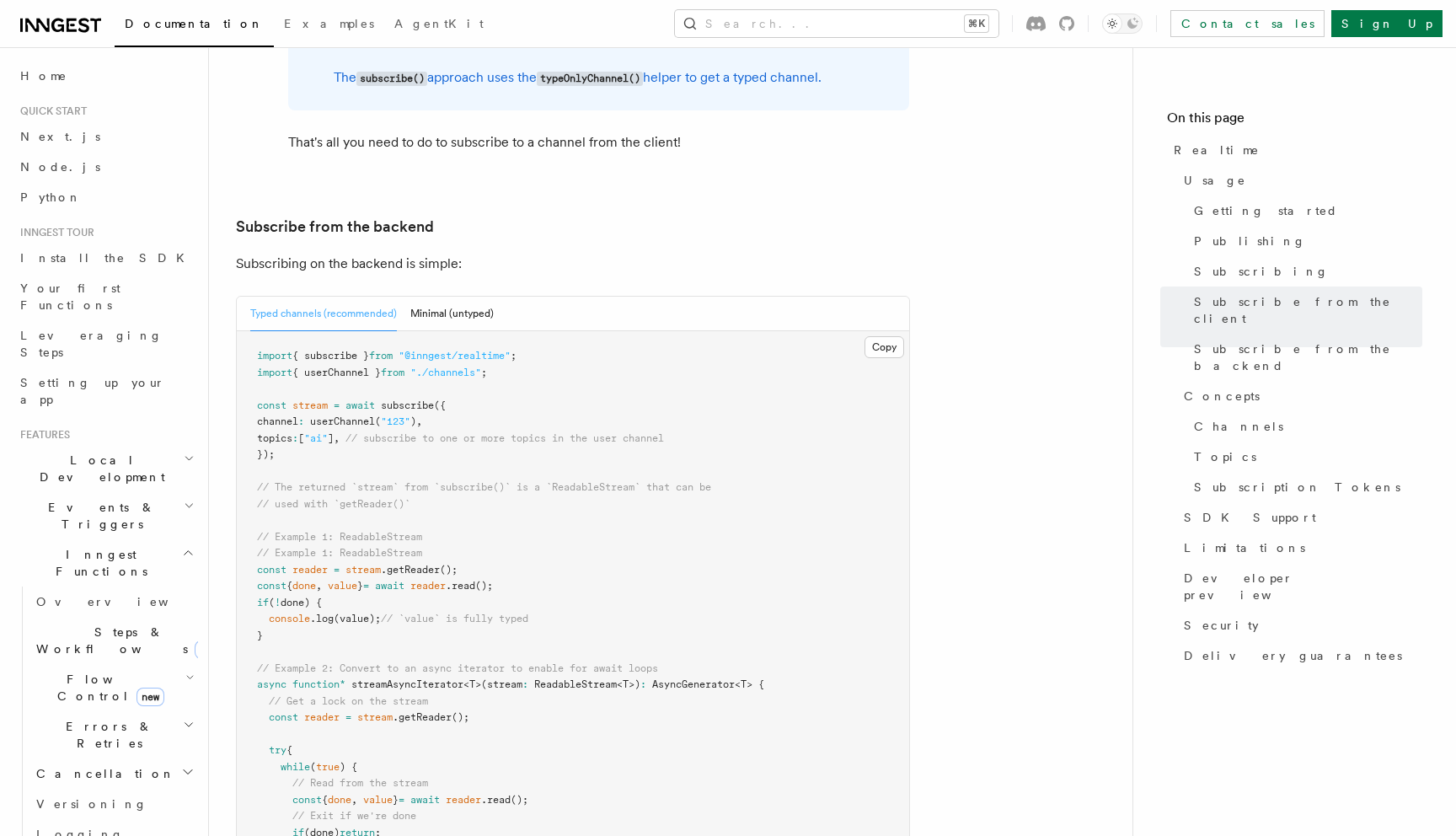 scroll, scrollTop: 3313, scrollLeft: 0, axis: vertical 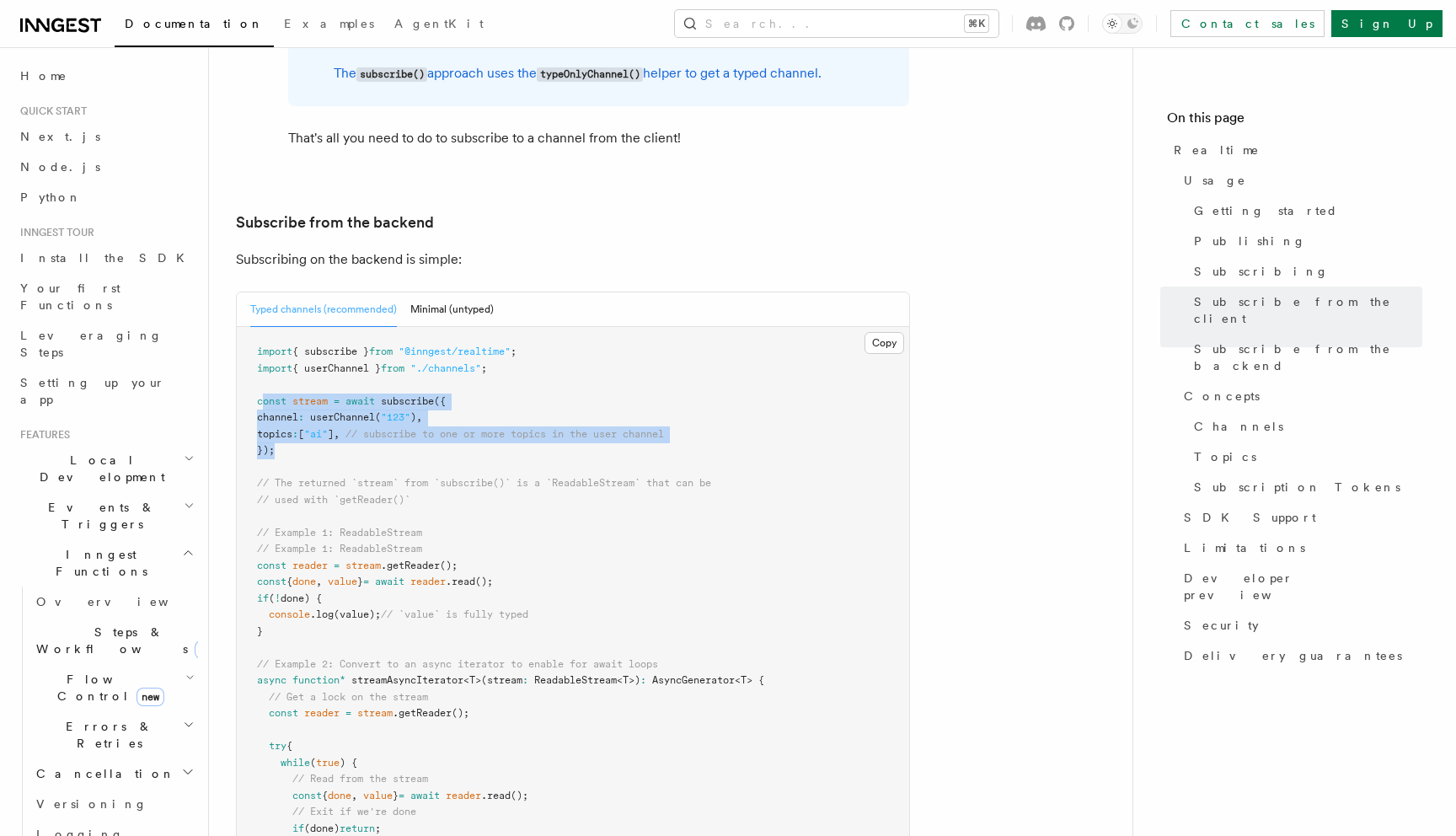 drag, startPoint x: 337, startPoint y: 409, endPoint x: 265, endPoint y: 351, distance: 92.45539 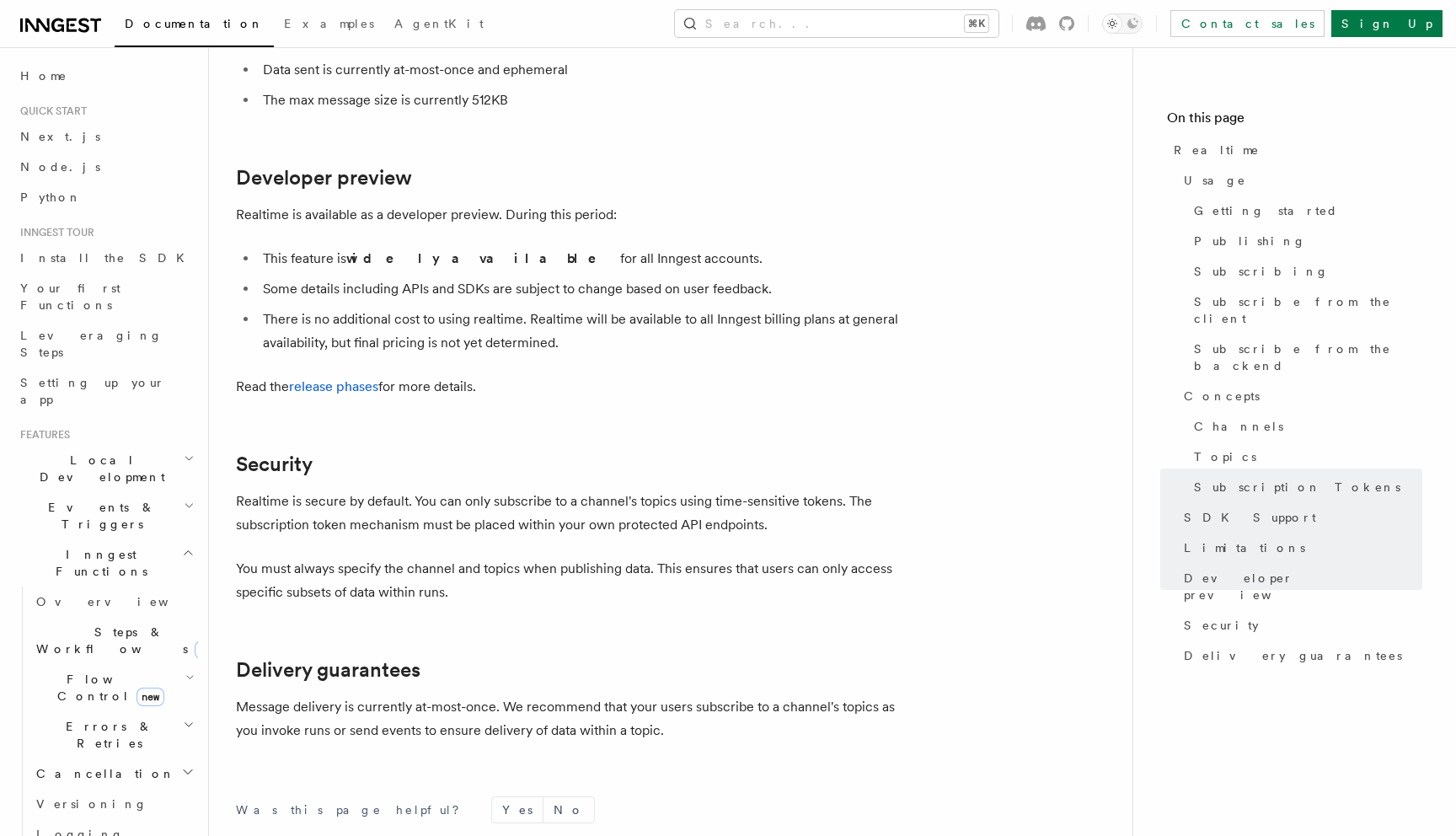 scroll, scrollTop: 5463, scrollLeft: 0, axis: vertical 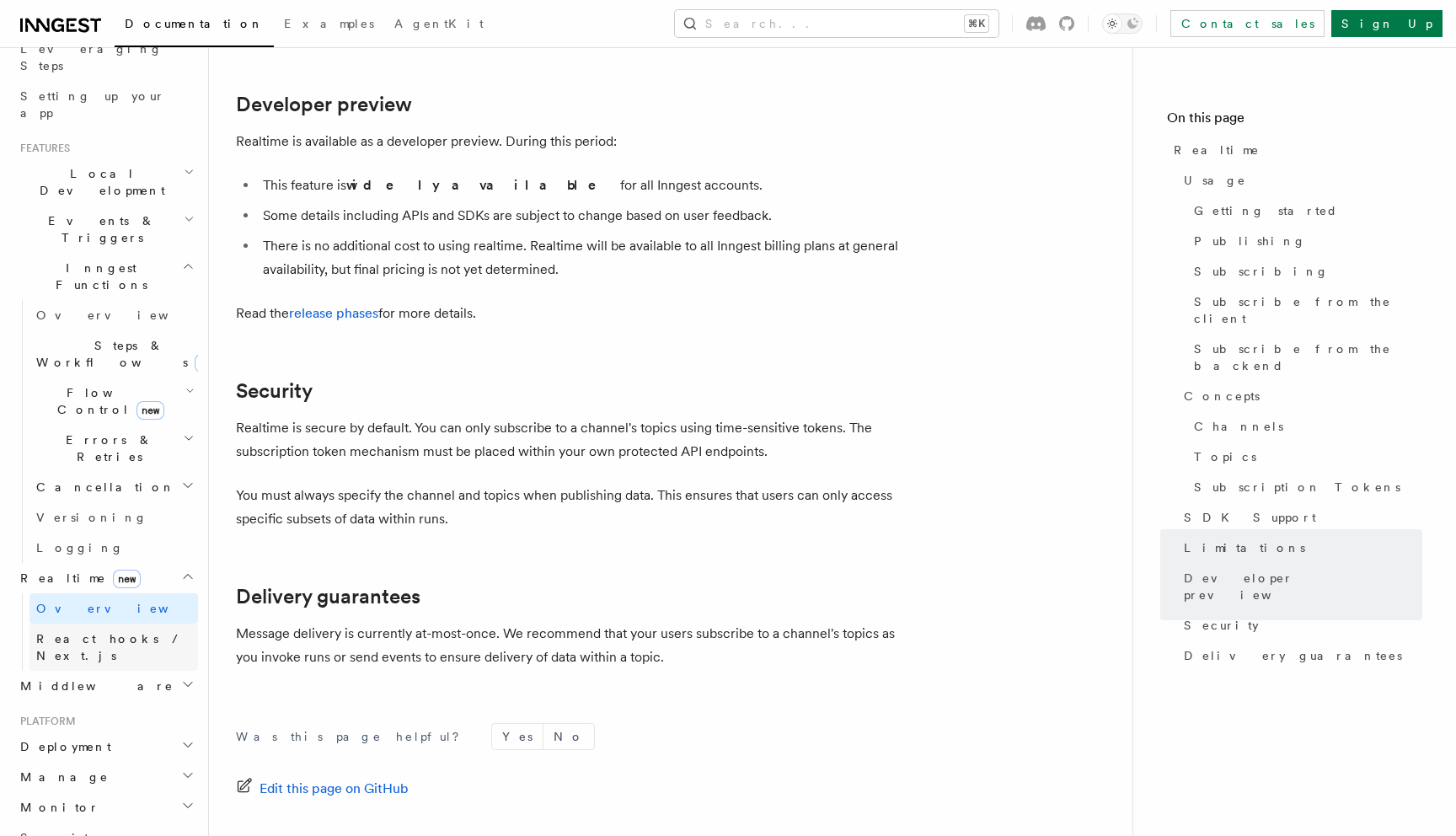 click on "React hooks / Next.js" at bounding box center [114, 647] 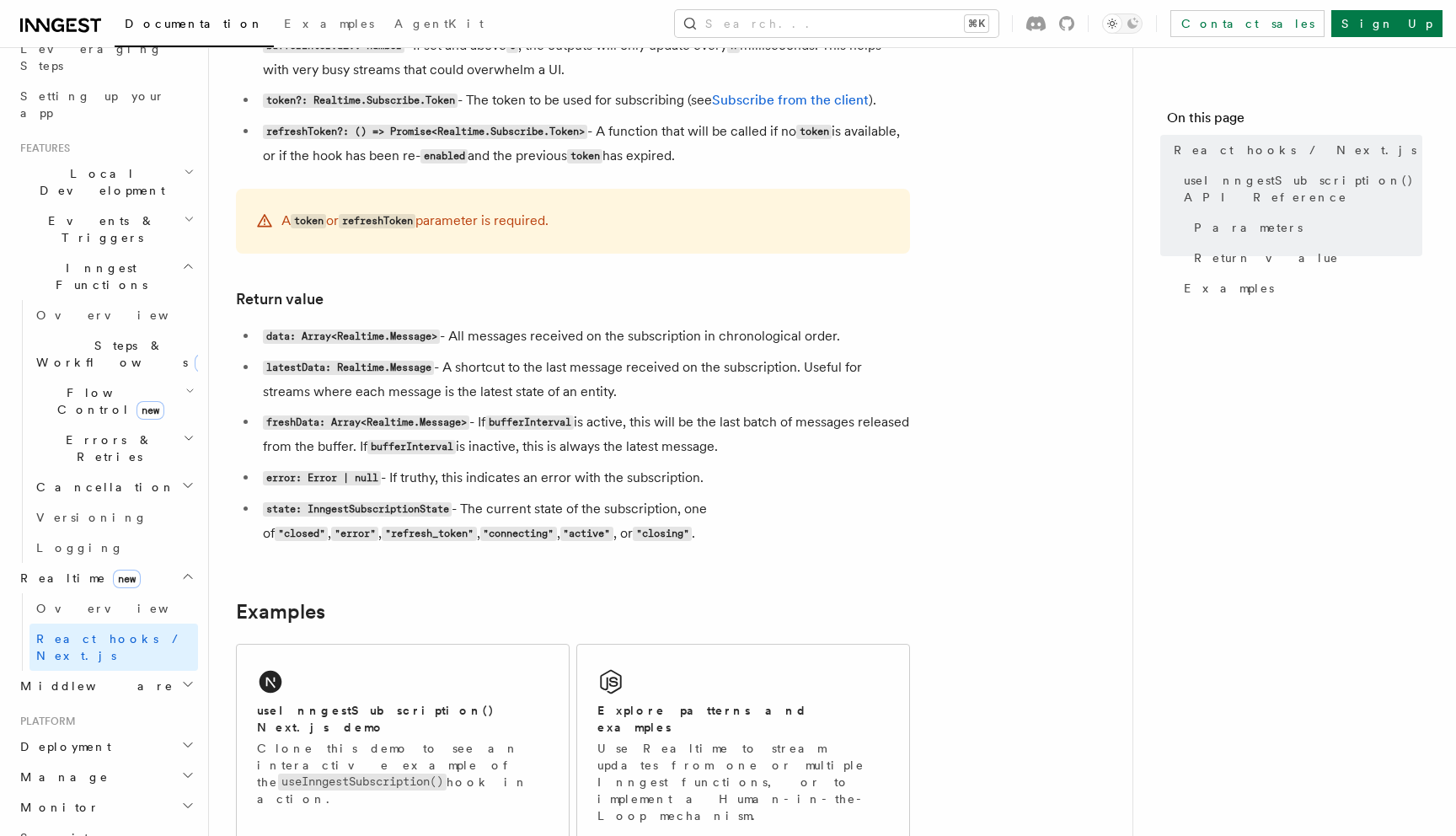 scroll, scrollTop: 1315, scrollLeft: 0, axis: vertical 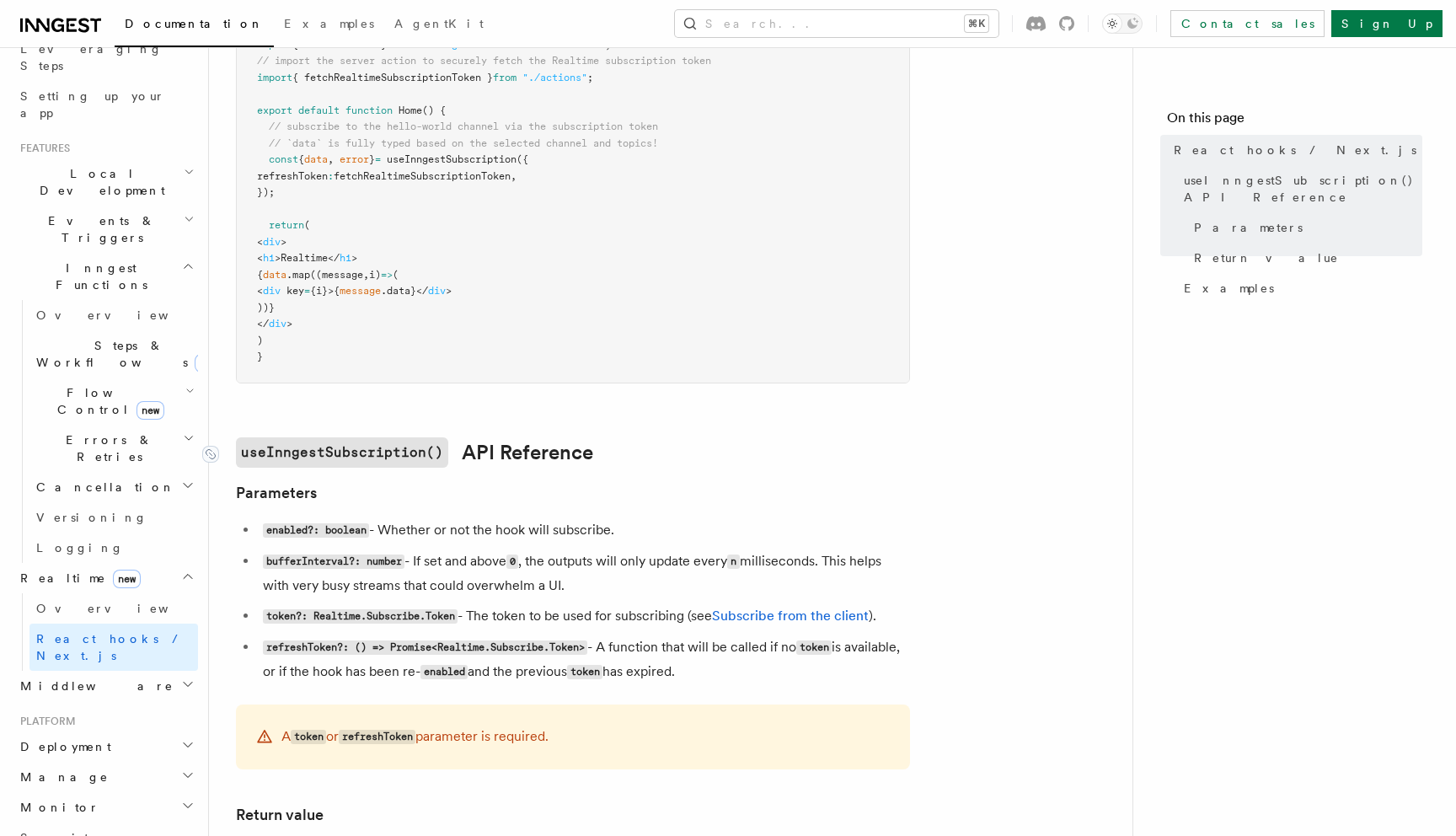 click on "useInngestSubscription()" at bounding box center [342, 453] 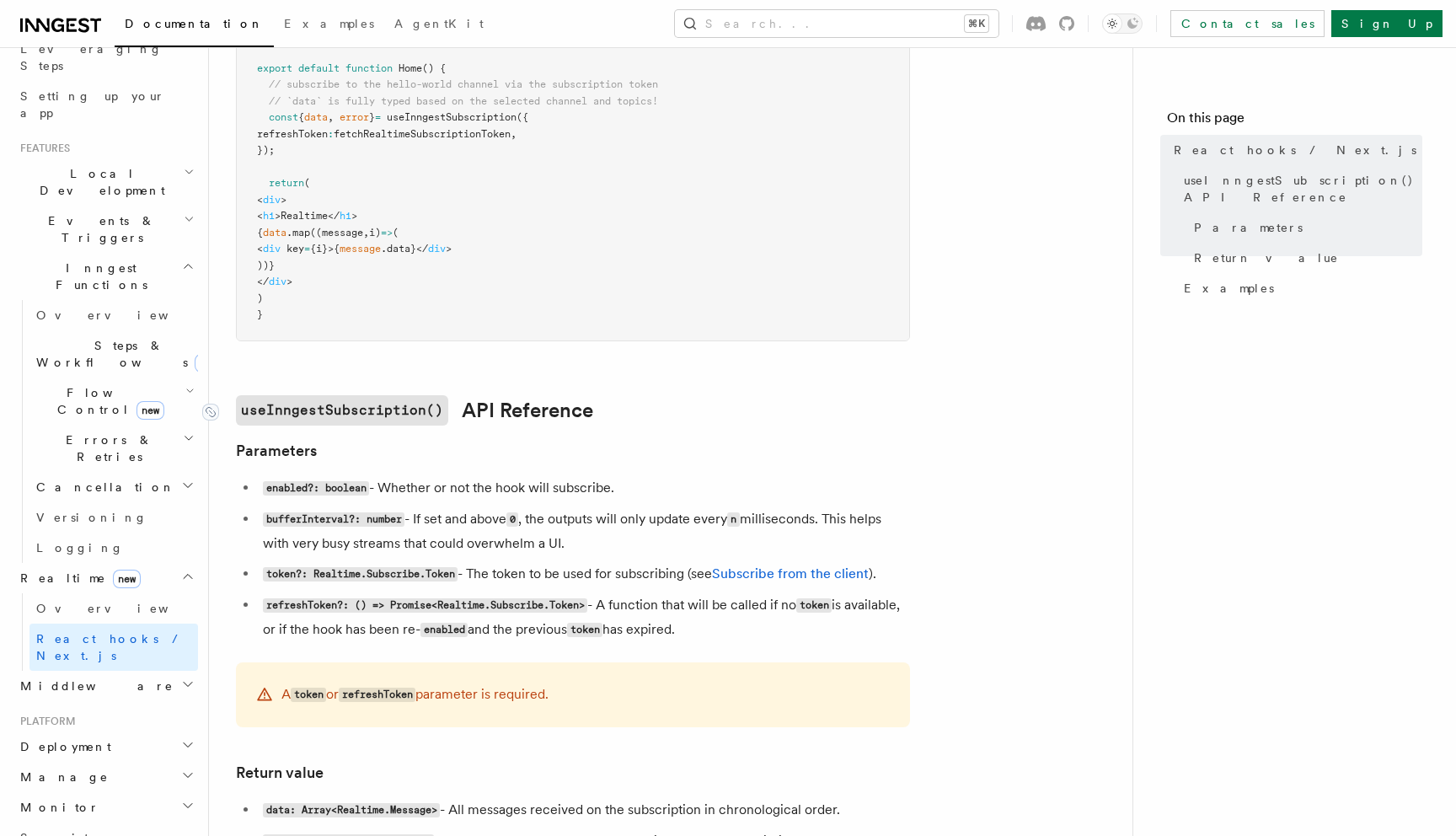 click on "Features Realtime React hooks / Next.js  TypeScript SDK v3.32.0+
Realtime provides a  useInngestSubscription()  React hook, offering a fully typed experience for subscribing to channels.
useInngestSubscription()  securely subscribes to channels using a subscription token fetched from the server.
In Next.js, this is implemented as a server action that returns a token, which is then used by the client to subscribe:
src/actions.ts Copy Copied "use server" ;
// securely fetch an Inngest Realtime subscription token from the server as a server action
export   async   function   fetchSubscriptionToken () :   Promise < Realtime . Token < typeof  helloChannel ,  [ "logs" ]>> {
const   token   =   await   getSubscriptionToken ( getInngestApp () ,  {
channel :   helloChannel () ,
topics :  [ "logs" ] ,
});
return  token;
}
src/App.tsx Copy Copied "use client" ;
import  { useInngestSubscription }  from   "@inngest/realtime/hooks" ;
import  { getSubscriptionToken , from" at bounding box center (671, 492) 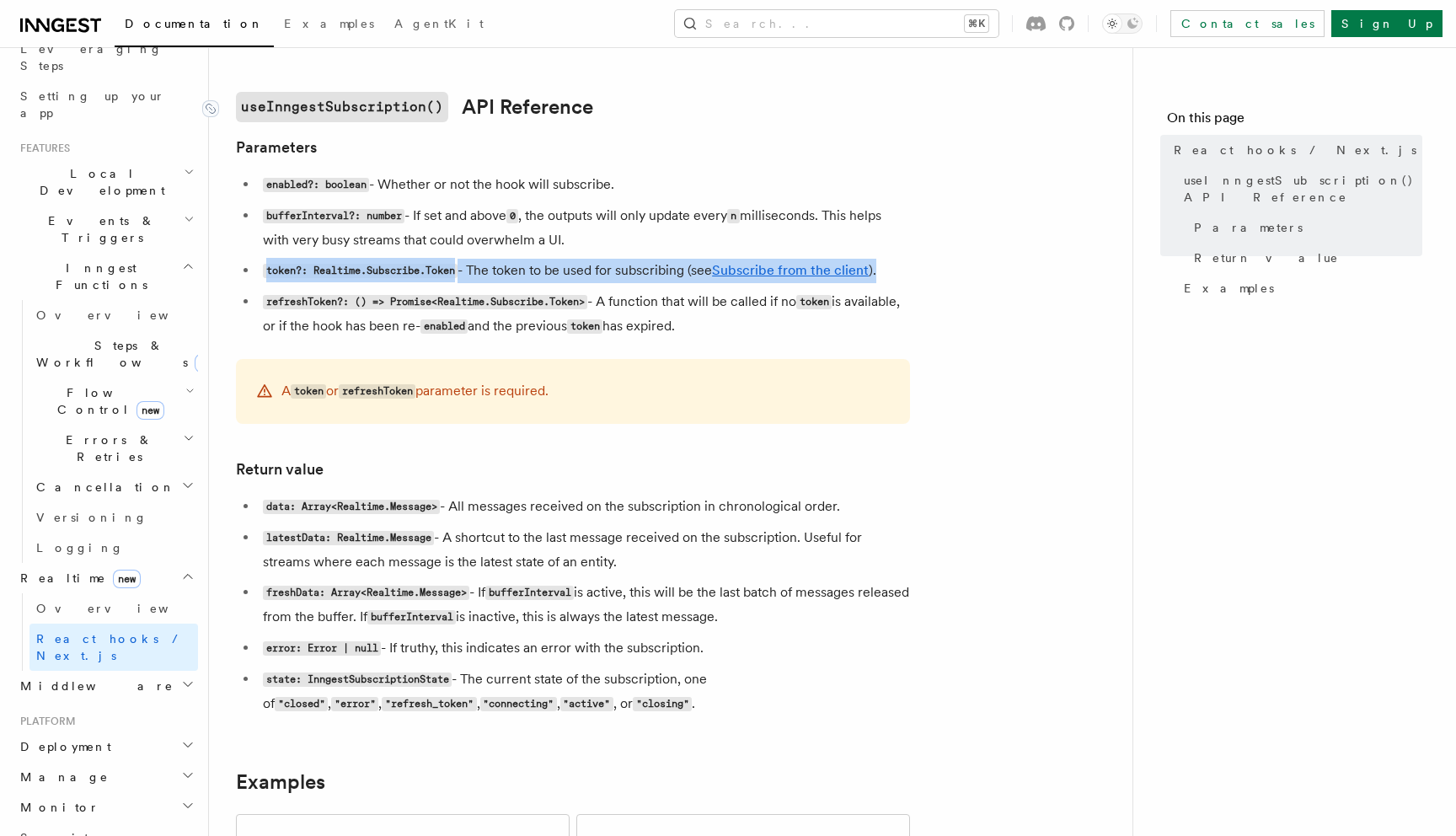 scroll, scrollTop: 1044, scrollLeft: 0, axis: vertical 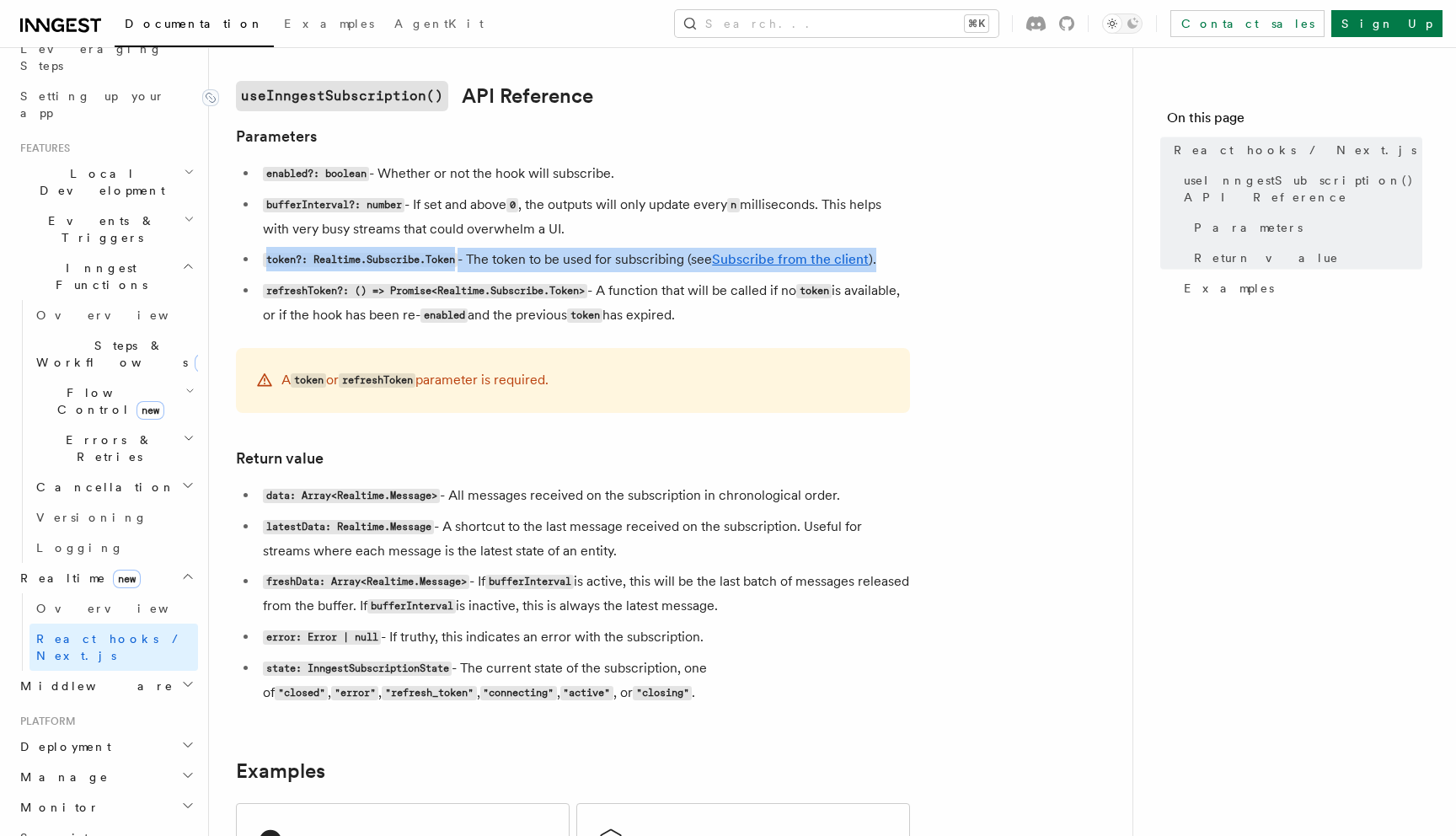 click on "Features Realtime React hooks / Next.js  TypeScript SDK v3.32.0+
Realtime provides a  useInngestSubscription()  React hook, offering a fully typed experience for subscribing to channels.
useInngestSubscription()  securely subscribes to channels using a subscription token fetched from the server.
In Next.js, this is implemented as a server action that returns a token, which is then used by the client to subscribe:
src/actions.ts Copy Copied "use server" ;
// securely fetch an Inngest Realtime subscription token from the server as a server action
export   async   function   fetchSubscriptionToken () :   Promise < Realtime . Token < typeof  helloChannel ,  [ "logs" ]>> {
const   token   =   await   getSubscriptionToken ( getInngestApp () ,  {
channel :   helloChannel () ,
topics :  [ "logs" ] ,
});
return  token;
}
src/App.tsx Copy Copied "use client" ;
import  { useInngestSubscription }  from   "@inngest/realtime/hooks" ;
import  { getSubscriptionToken , from" at bounding box center (671, 178) 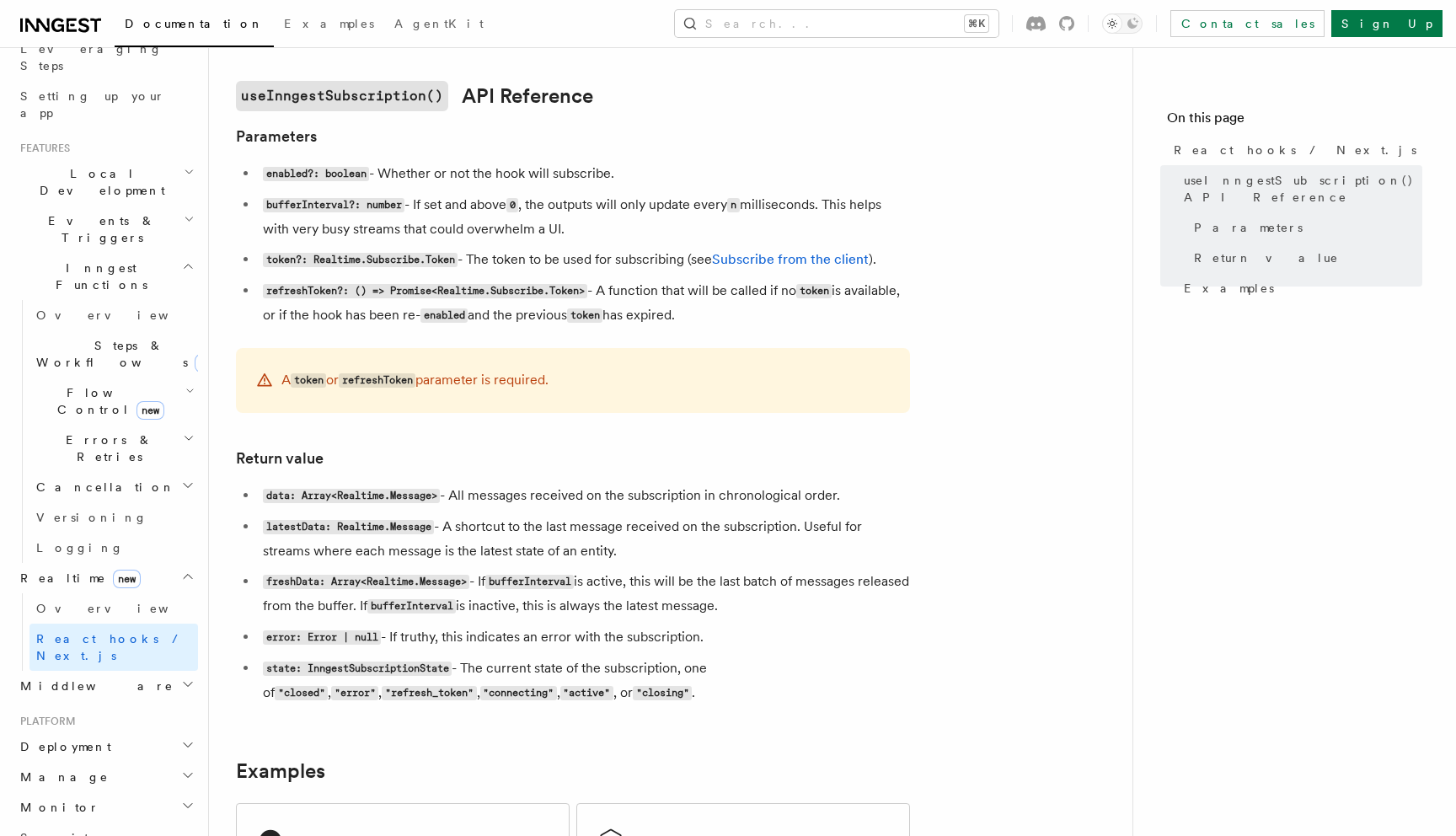 click on "A  token  or  refreshToken  parameter is required." at bounding box center [573, 380] 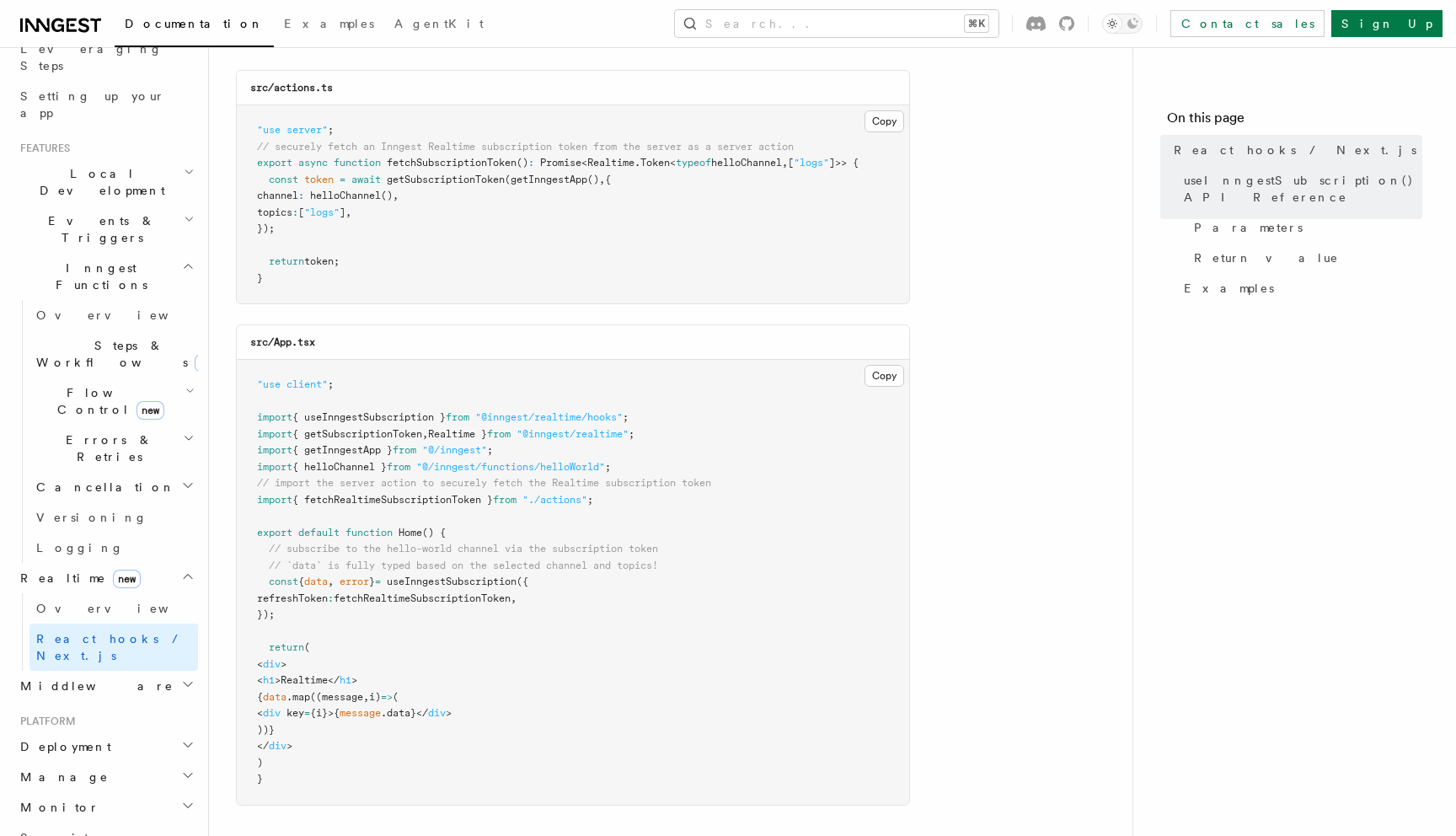 scroll, scrollTop: 0, scrollLeft: 0, axis: both 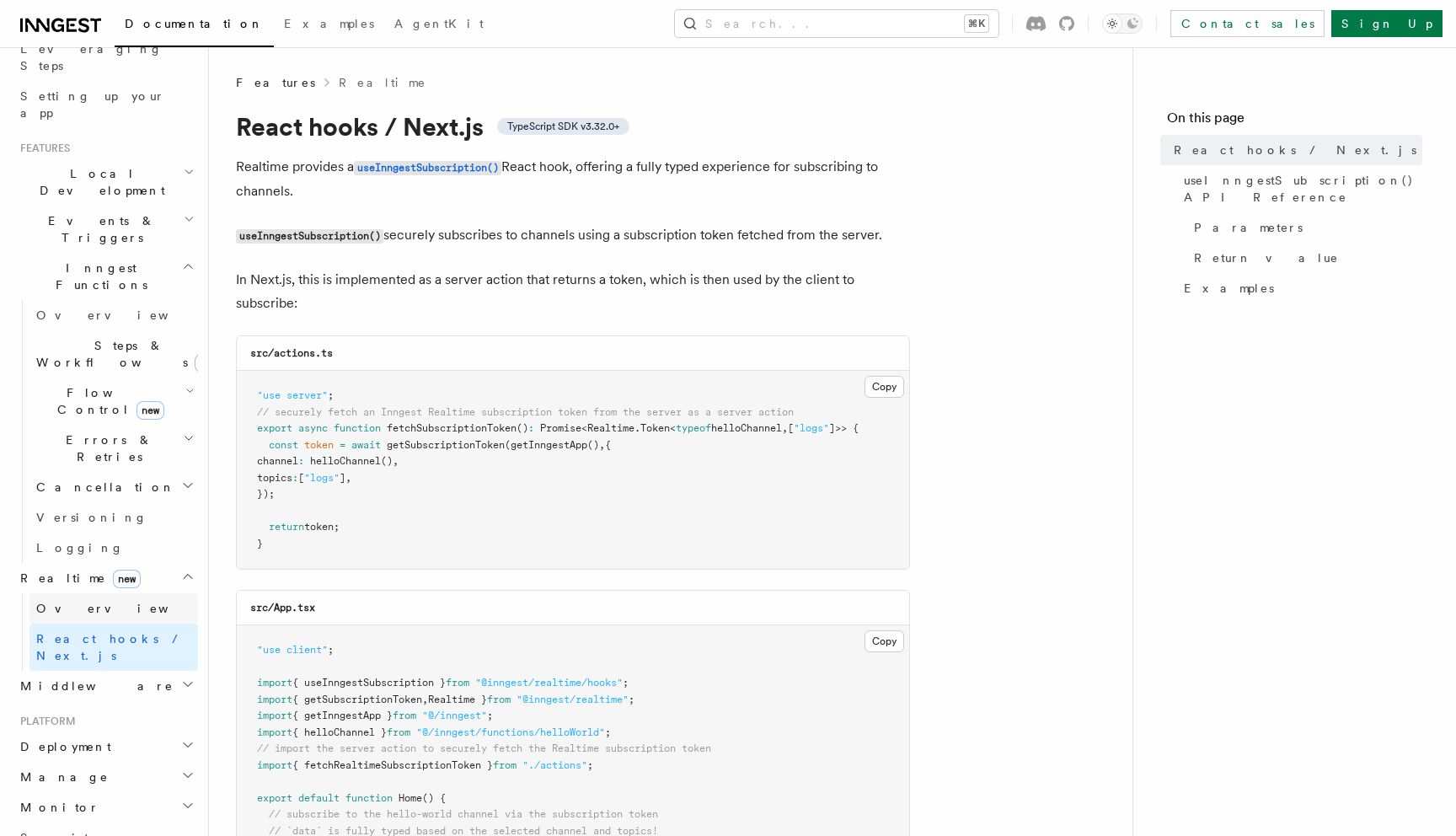 click on "Overview" at bounding box center [114, 608] 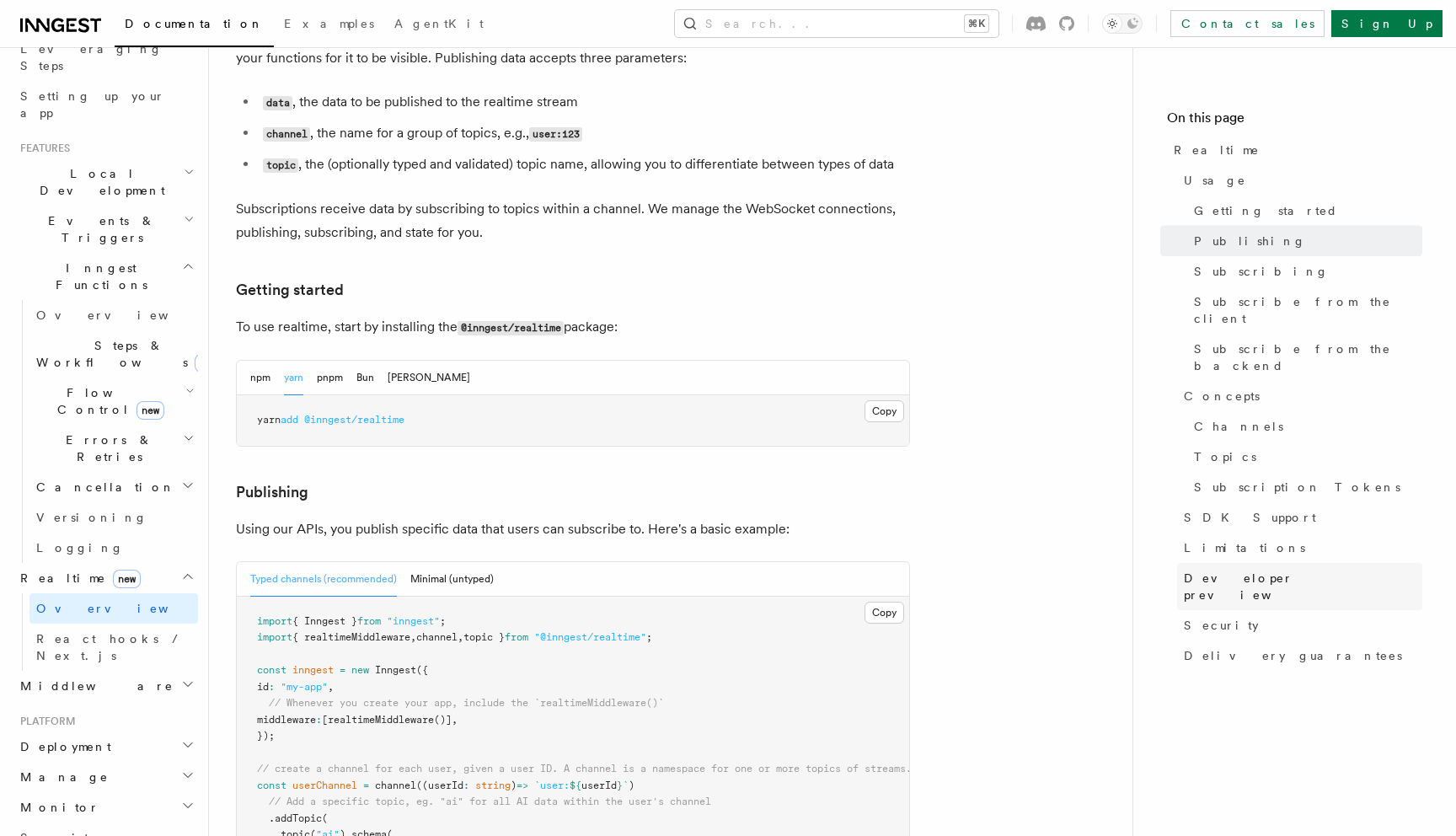 scroll, scrollTop: 567, scrollLeft: 0, axis: vertical 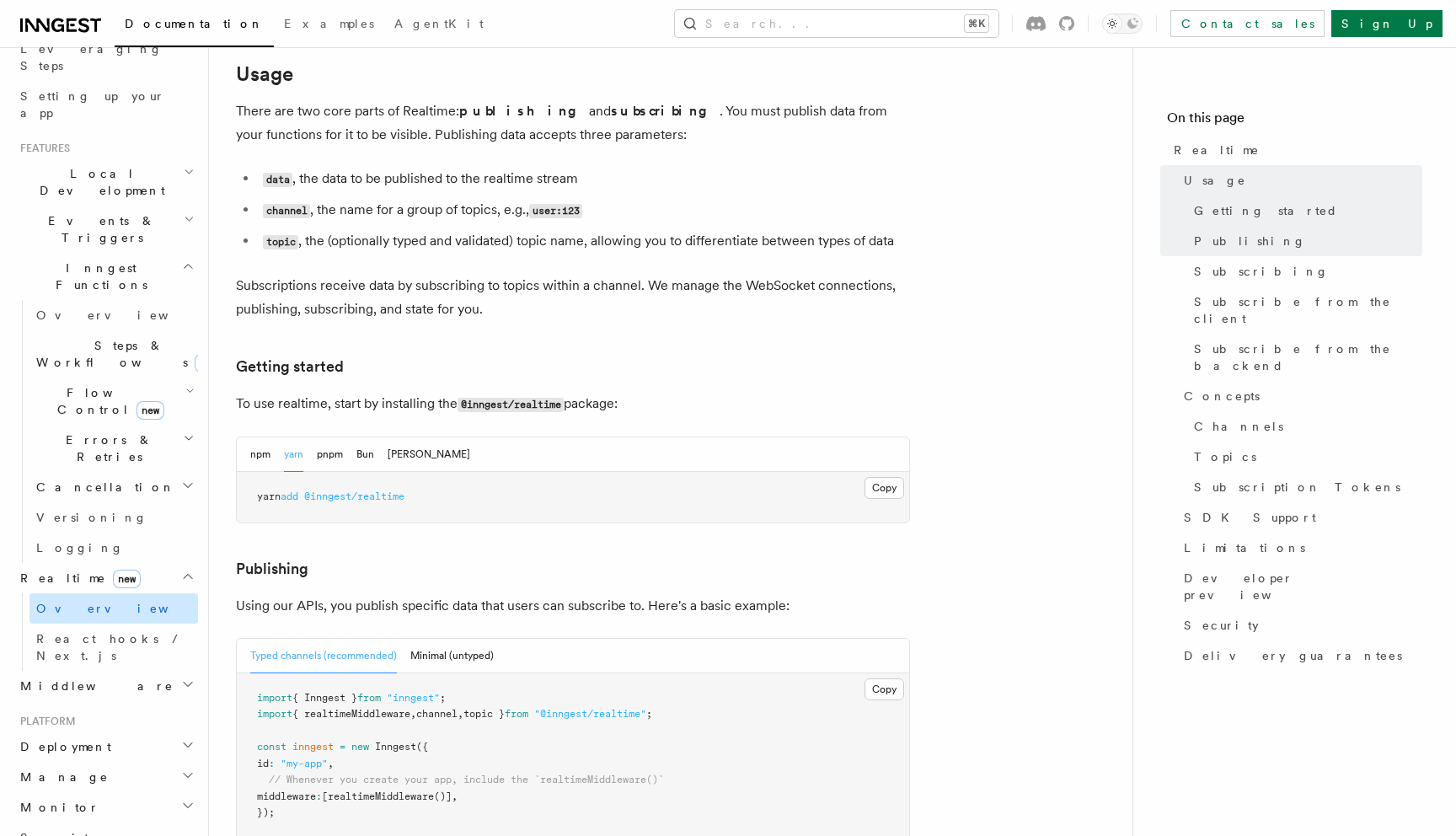 click on "Overview" at bounding box center (123, 608) 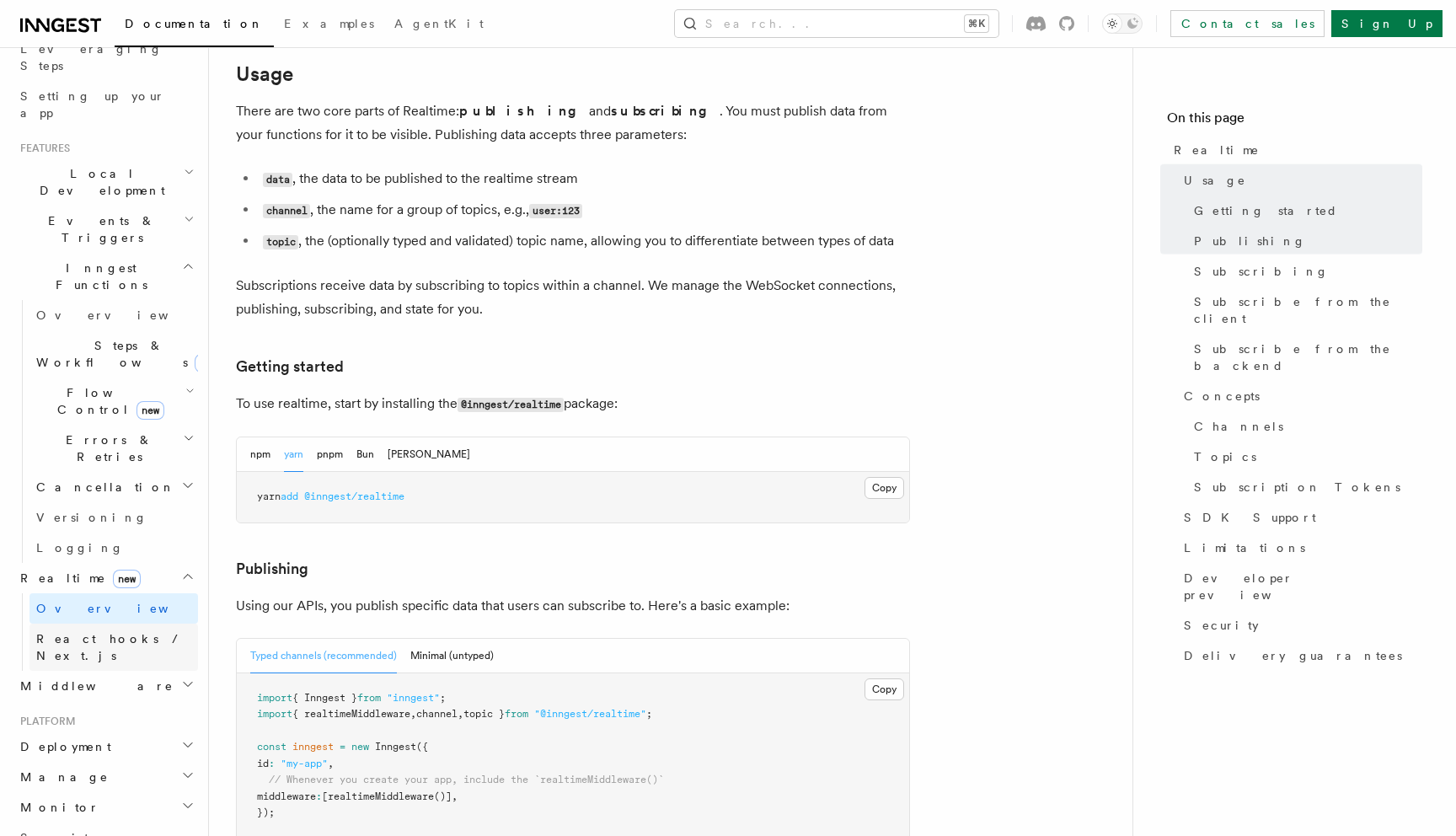 scroll, scrollTop: 0, scrollLeft: 0, axis: both 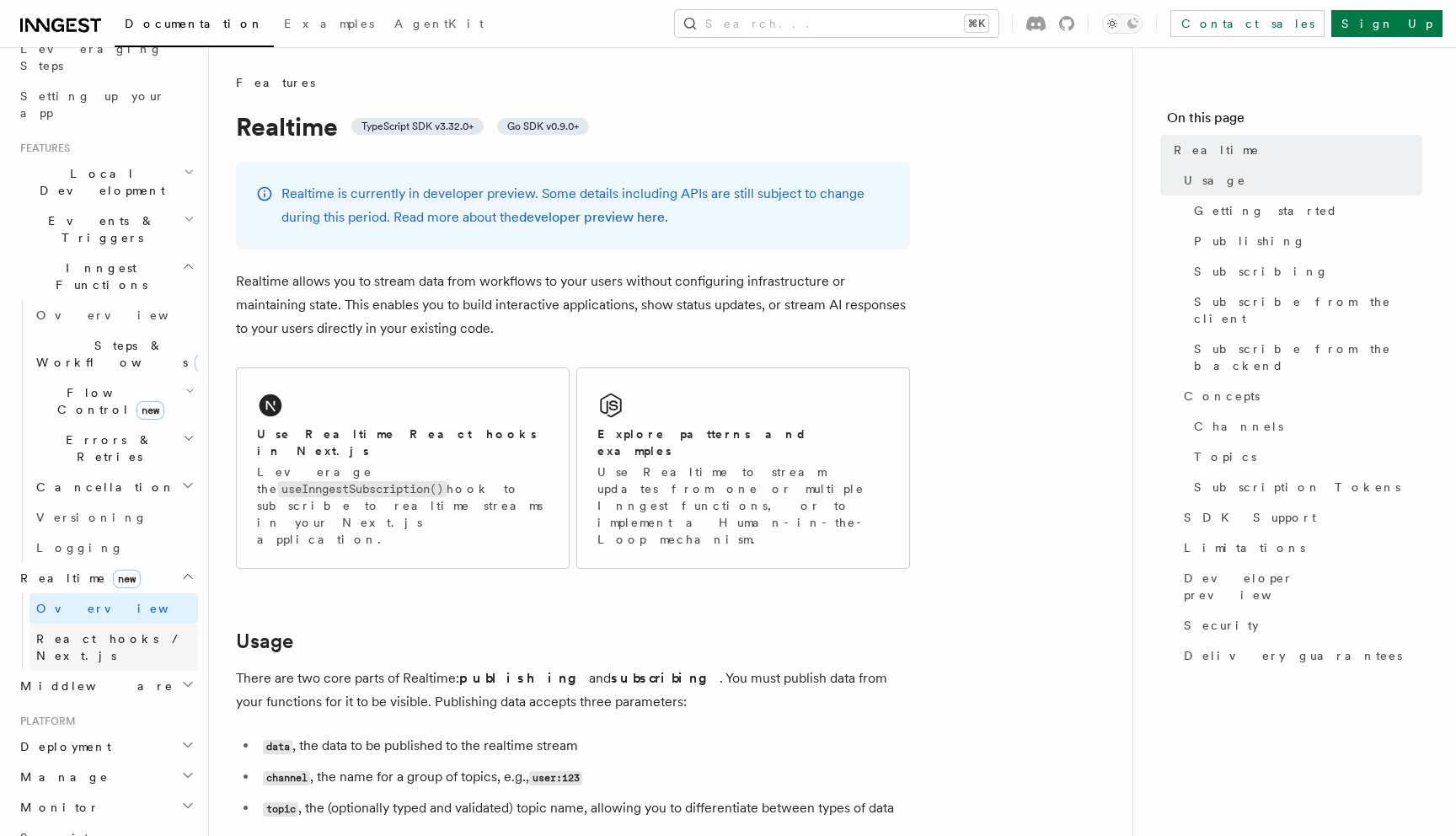 click on "React hooks / Next.js" at bounding box center (110, 647) 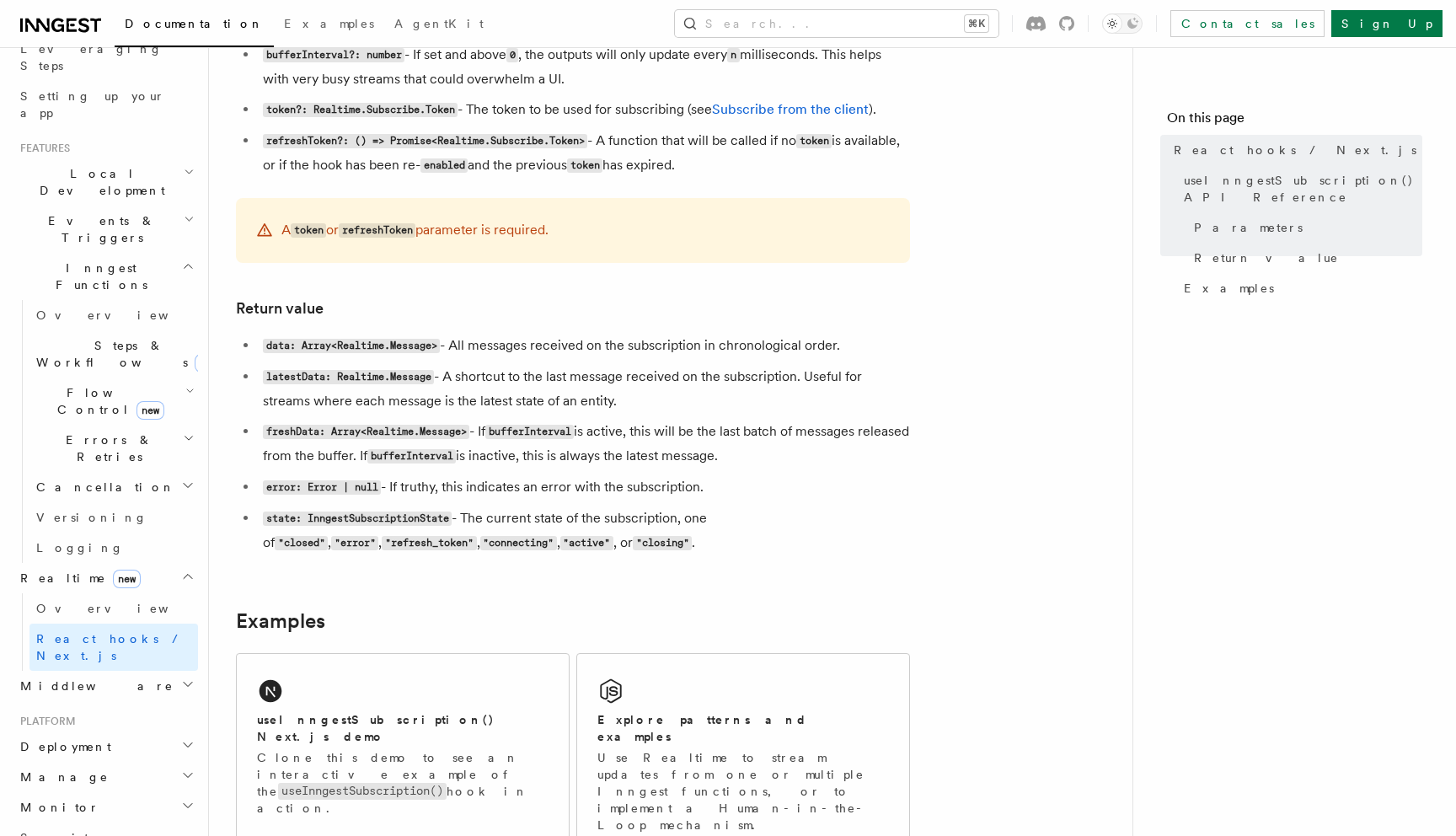 scroll, scrollTop: 1253, scrollLeft: 0, axis: vertical 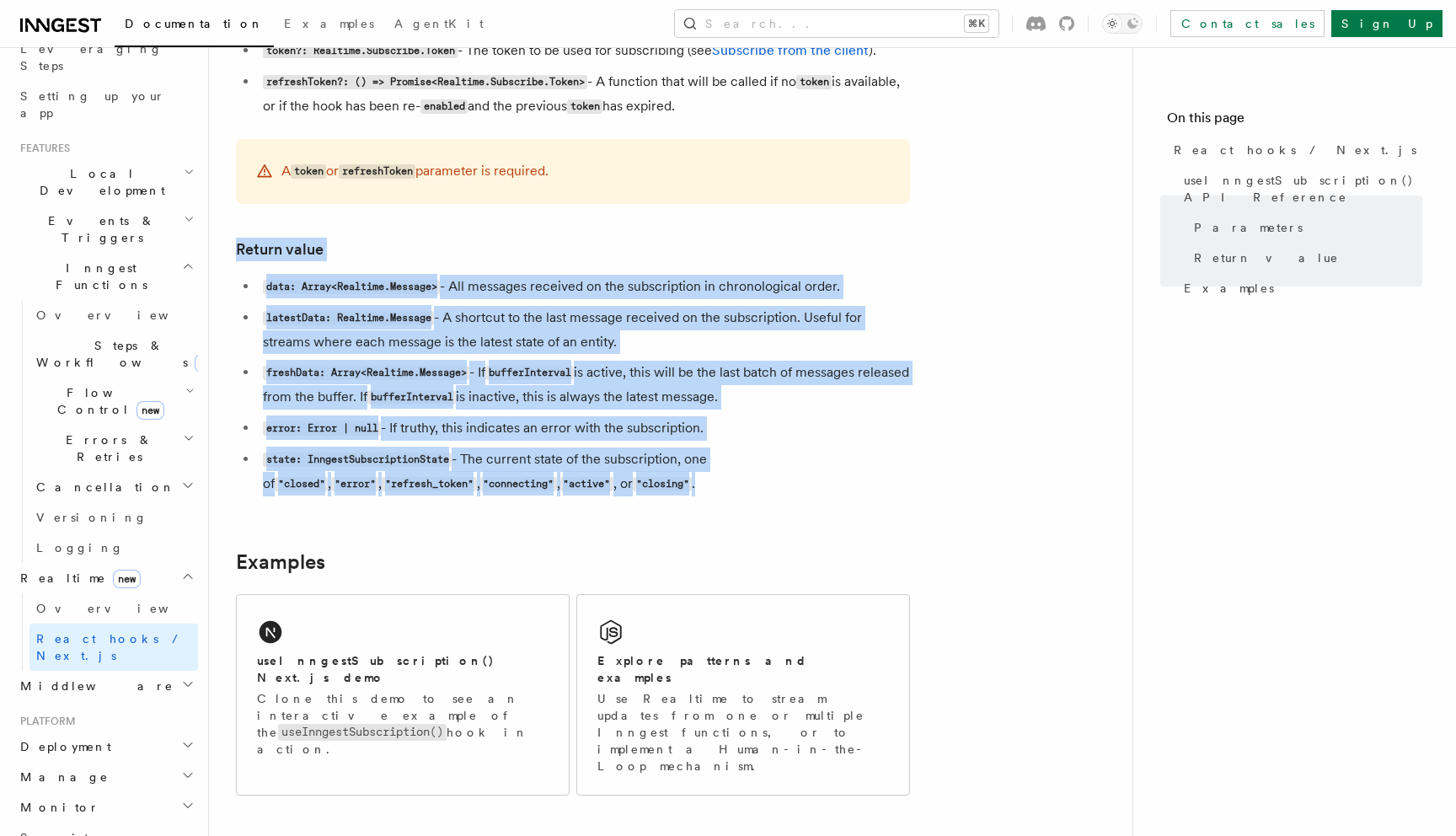 drag, startPoint x: 693, startPoint y: 492, endPoint x: 231, endPoint y: 263, distance: 515.64038 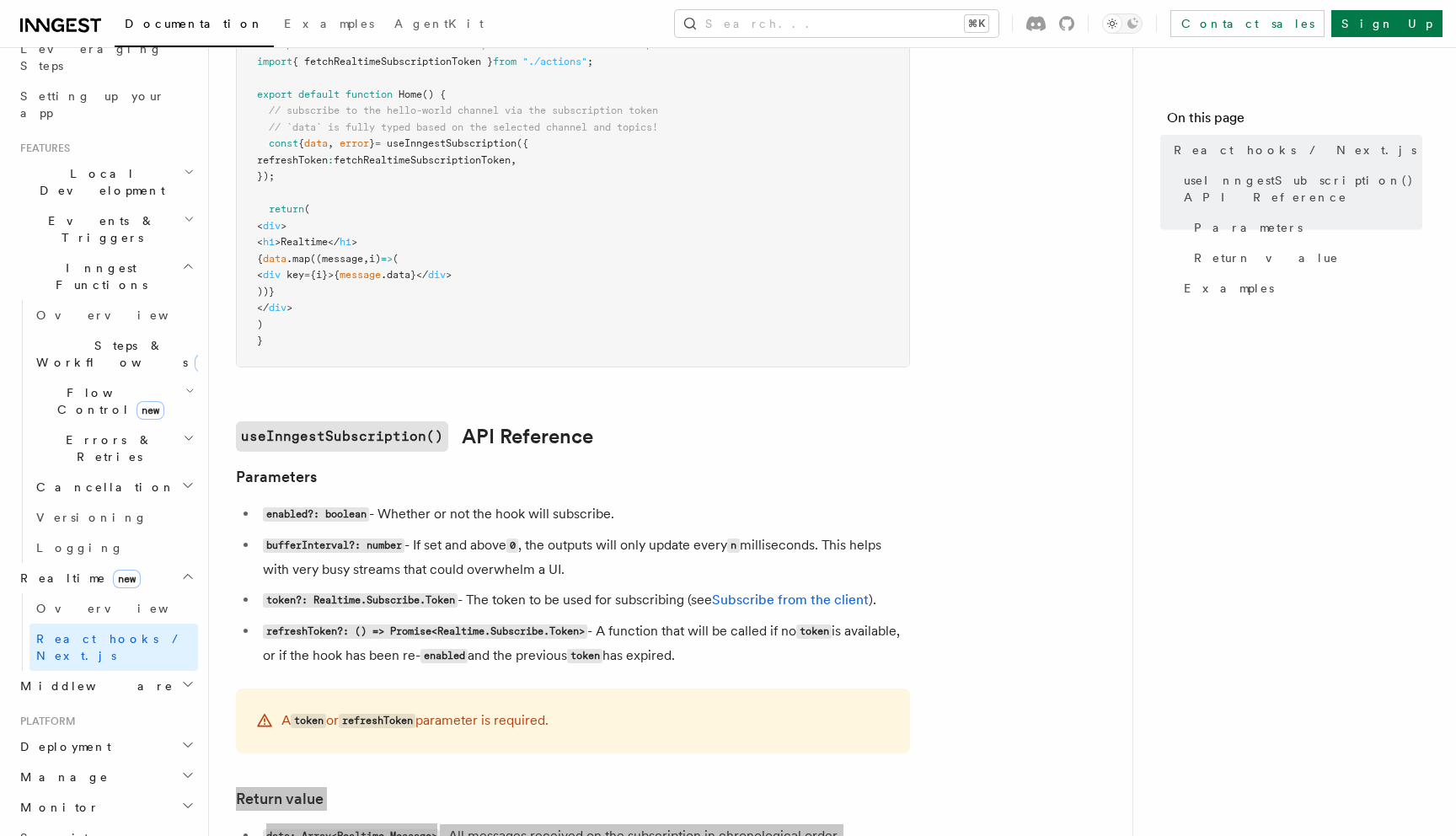 scroll, scrollTop: 855, scrollLeft: 0, axis: vertical 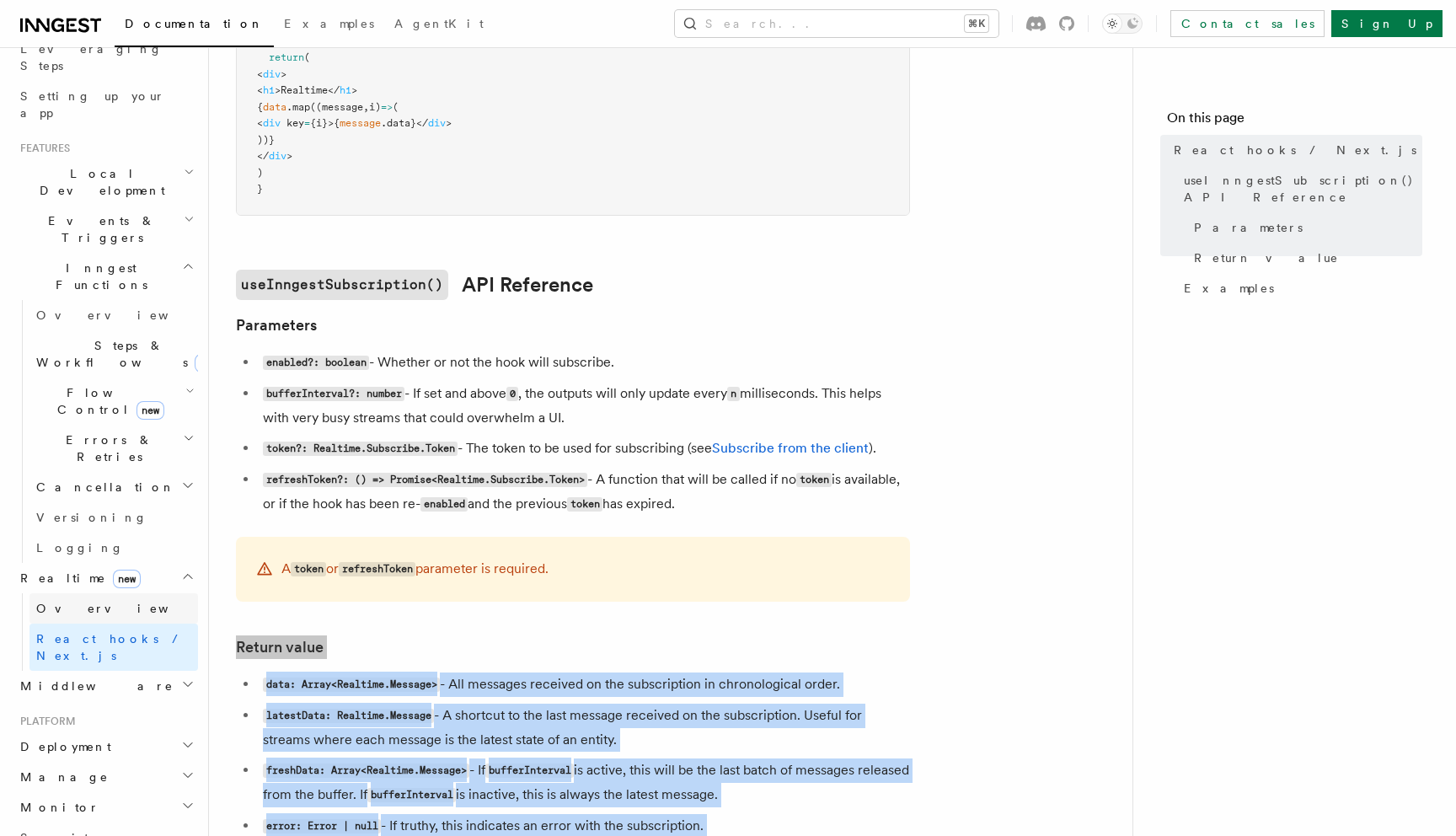 click on "Overview" at bounding box center (123, 608) 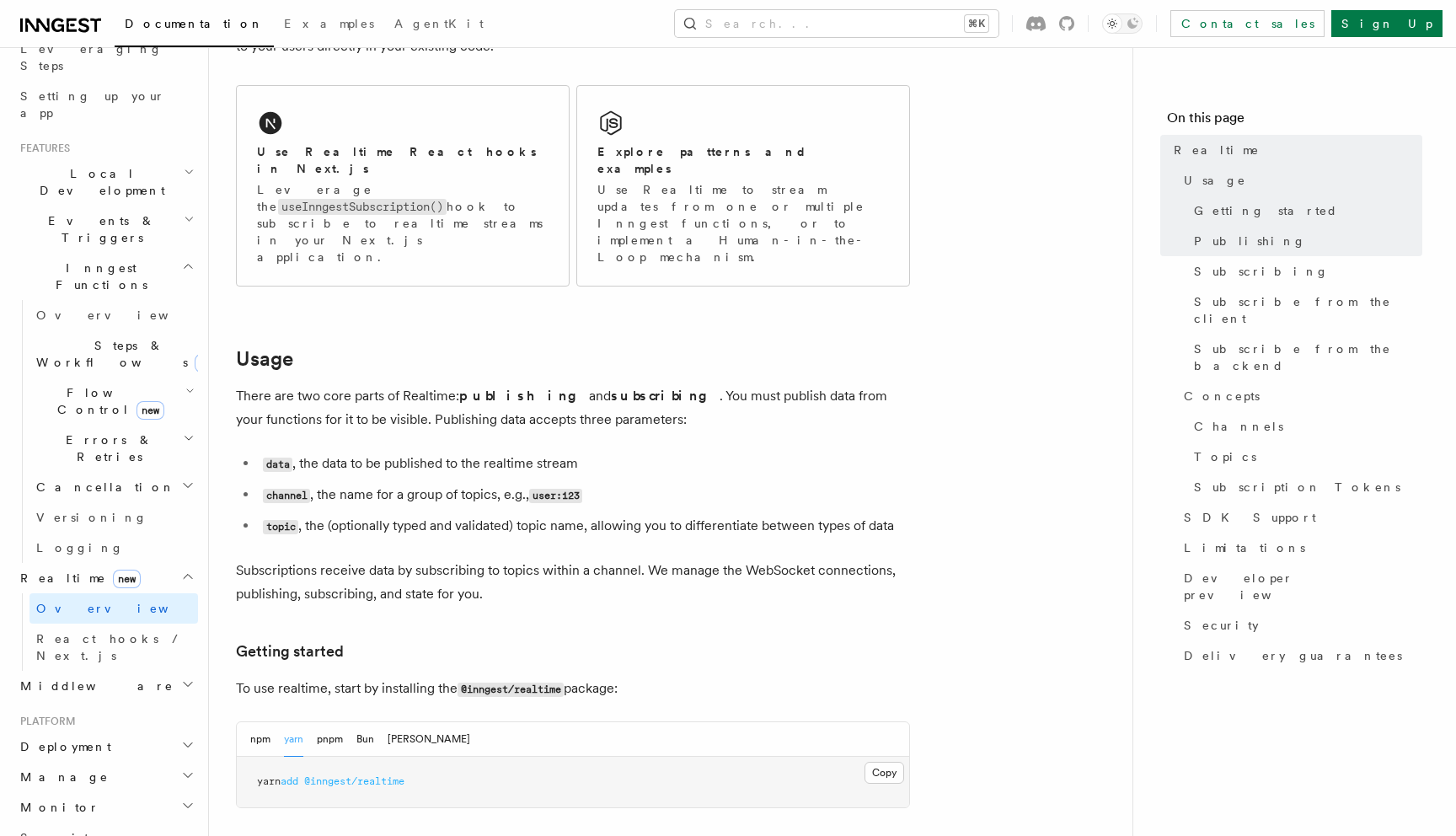 scroll, scrollTop: 337, scrollLeft: 0, axis: vertical 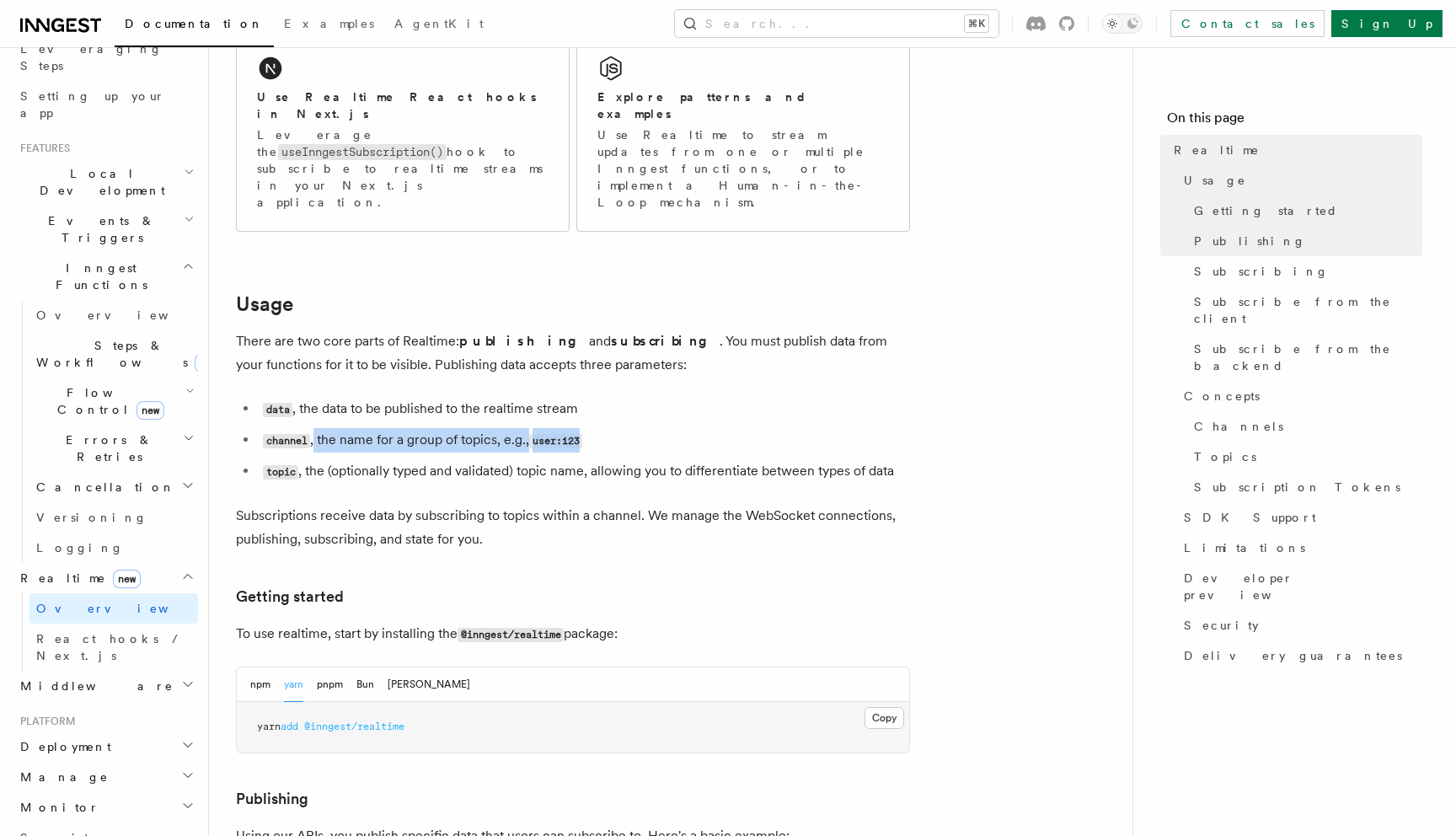 drag, startPoint x: 313, startPoint y: 385, endPoint x: 638, endPoint y: 390, distance: 325.03846 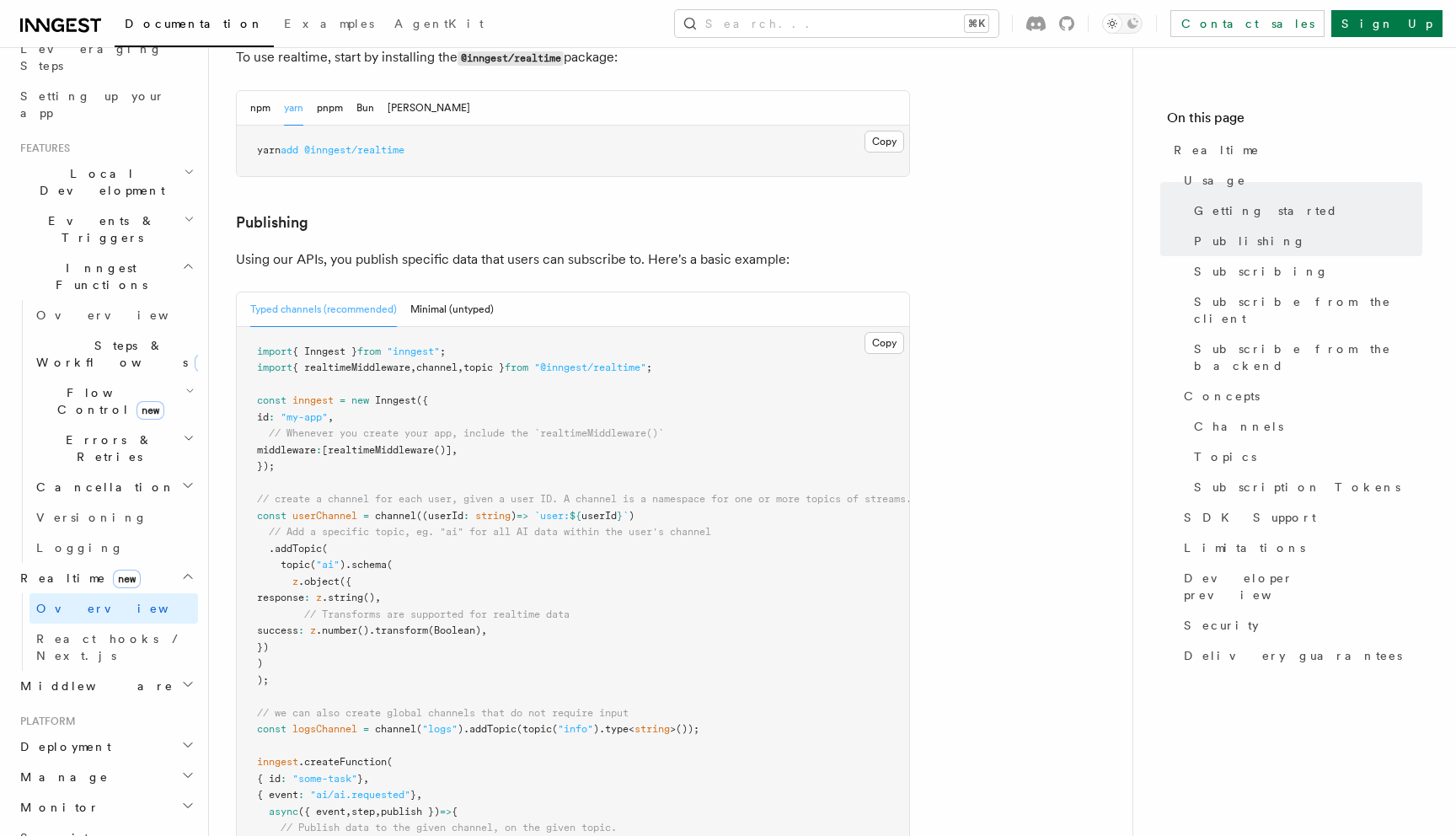 scroll, scrollTop: 1014, scrollLeft: 0, axis: vertical 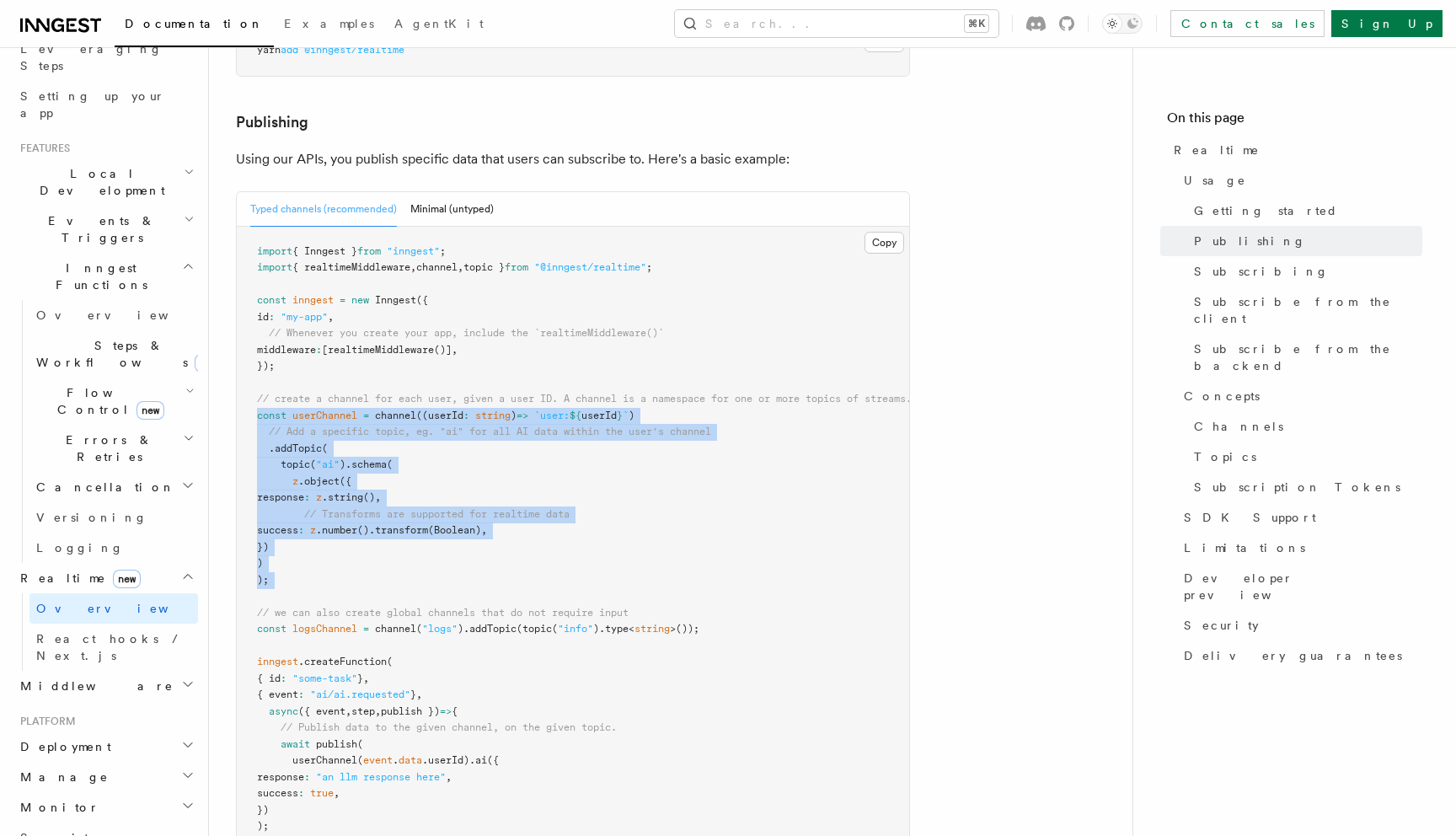 drag, startPoint x: 509, startPoint y: 545, endPoint x: 249, endPoint y: 363, distance: 317.37045 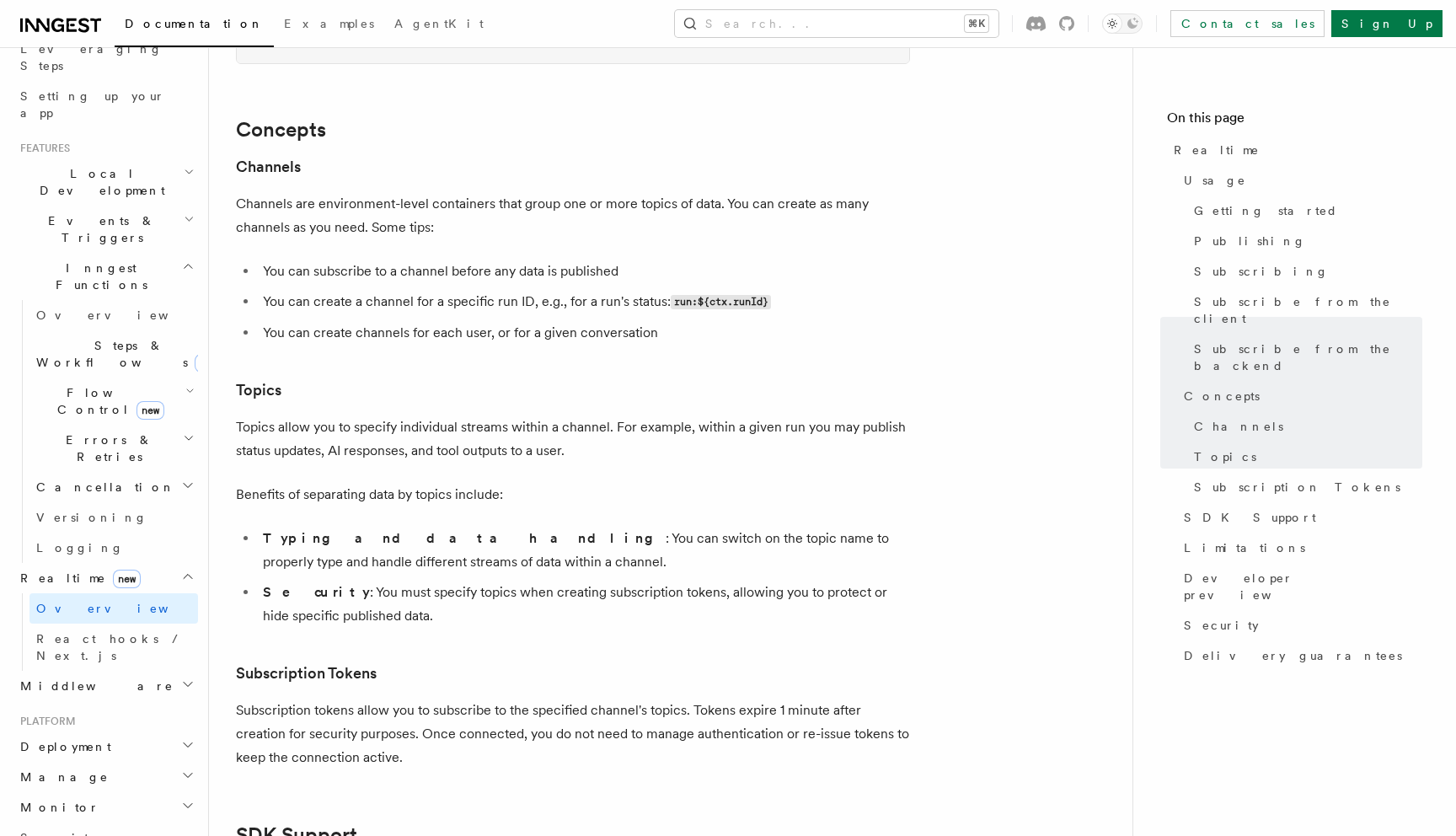 scroll, scrollTop: 4325, scrollLeft: 0, axis: vertical 